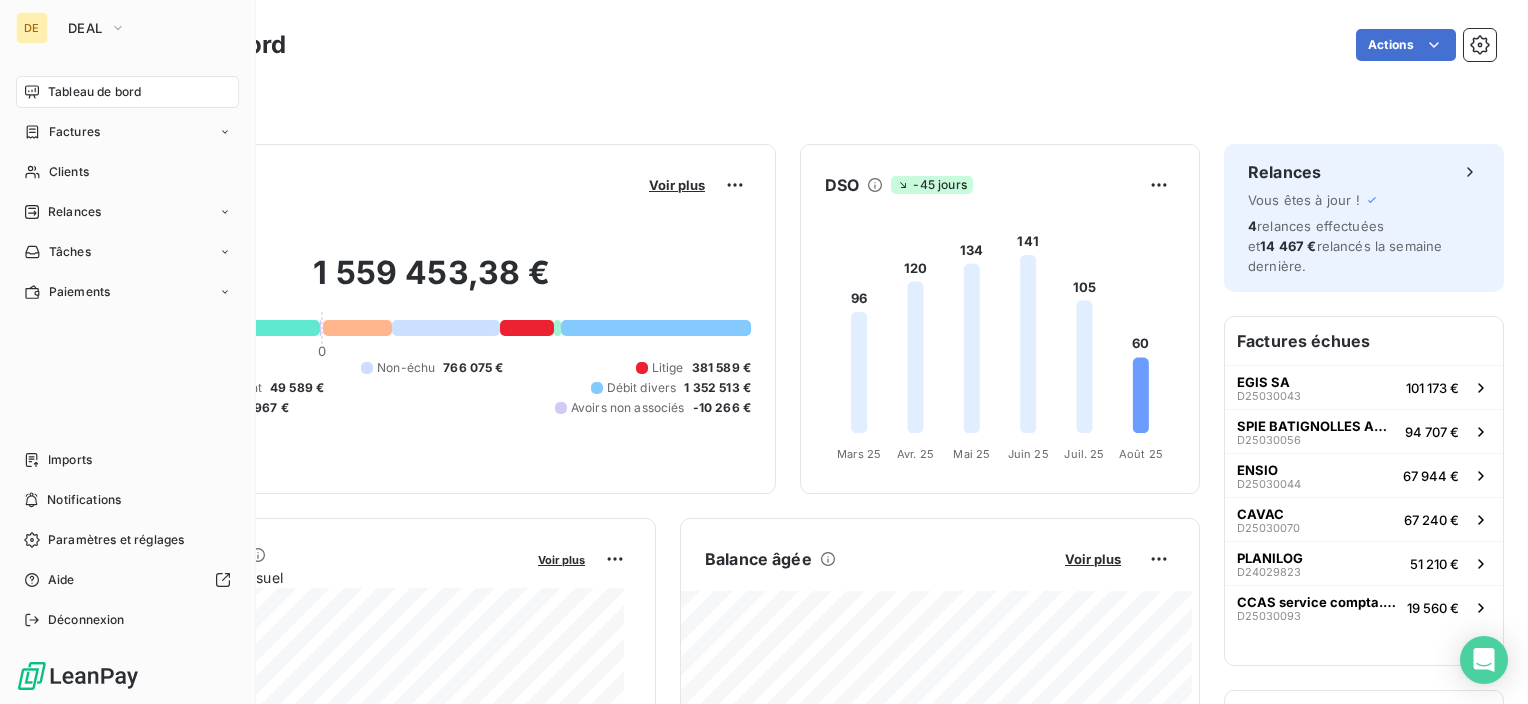 scroll, scrollTop: 0, scrollLeft: 0, axis: both 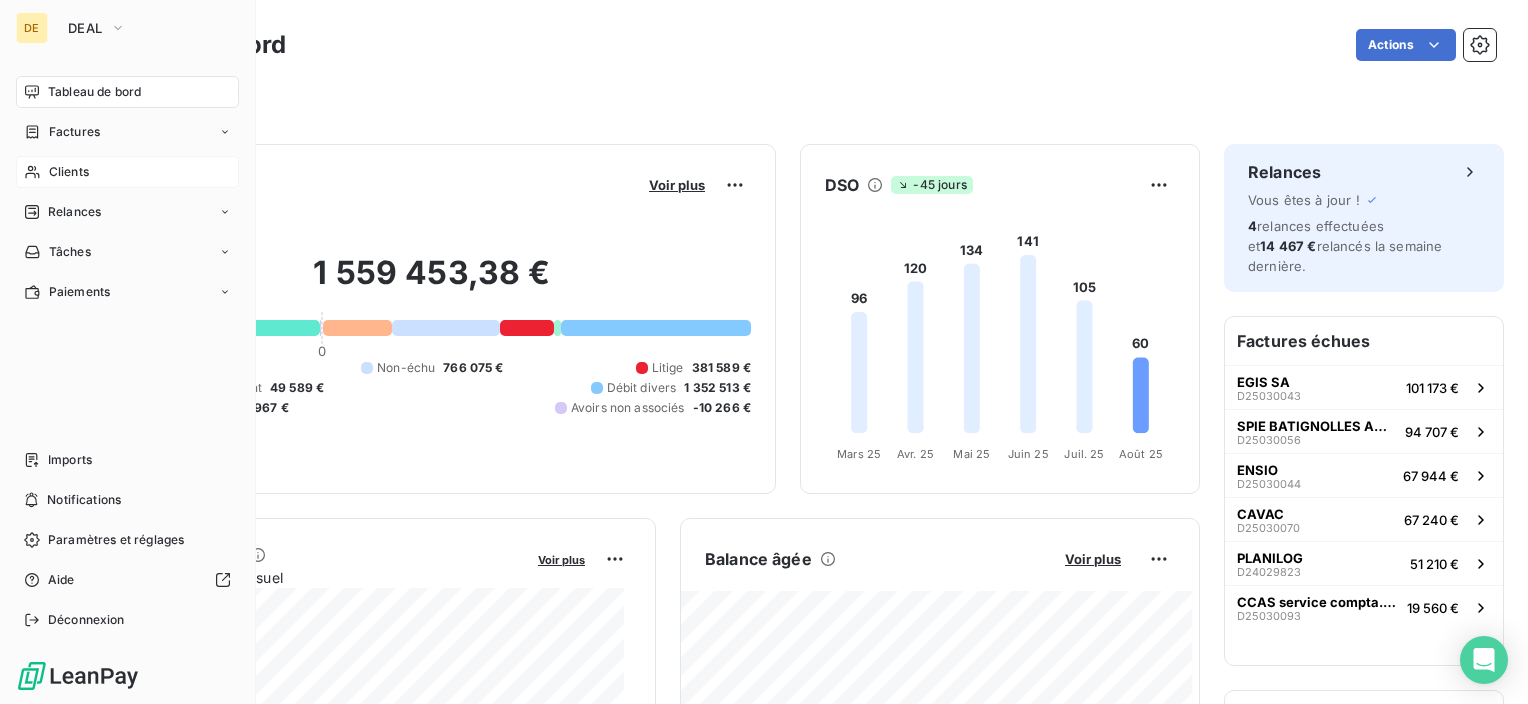 click on "Clients" at bounding box center [69, 172] 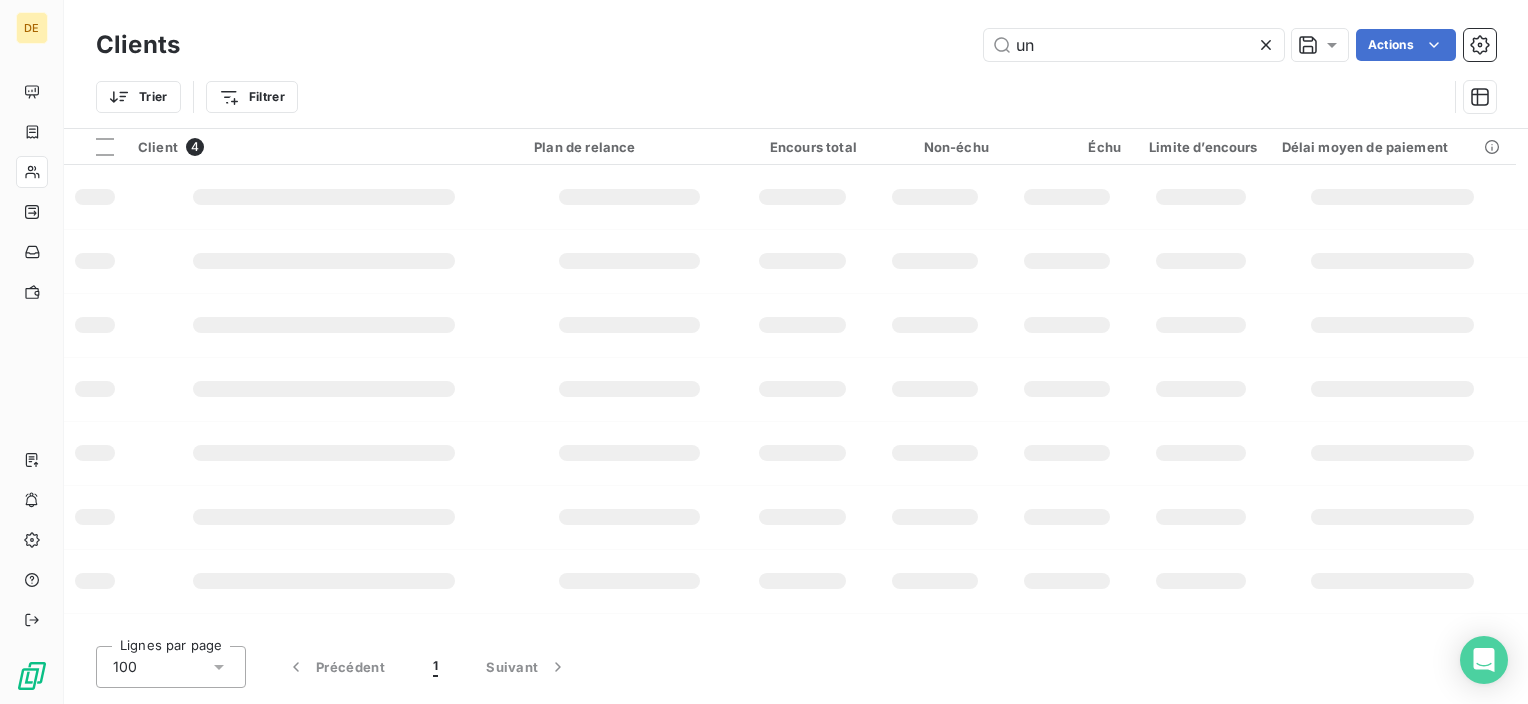 type on "u" 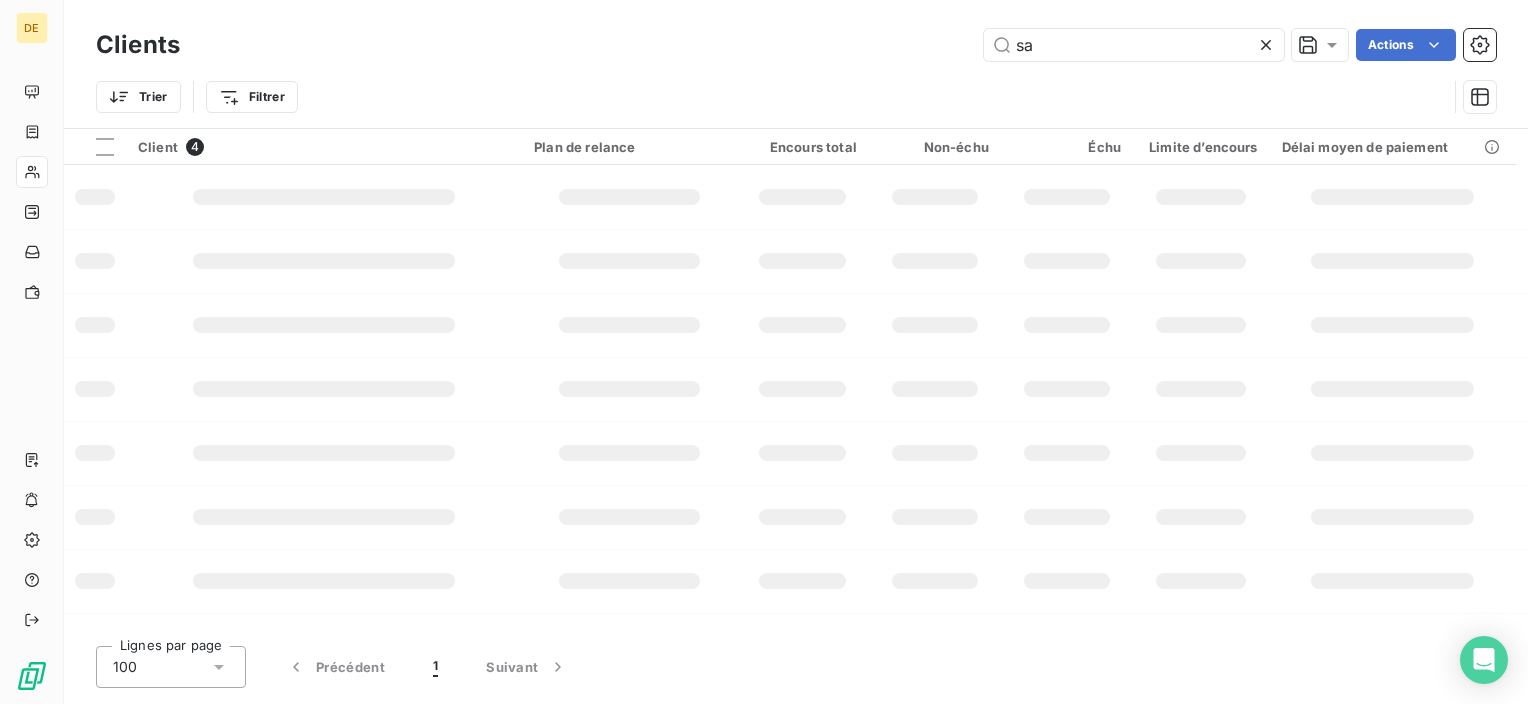 type on "sag" 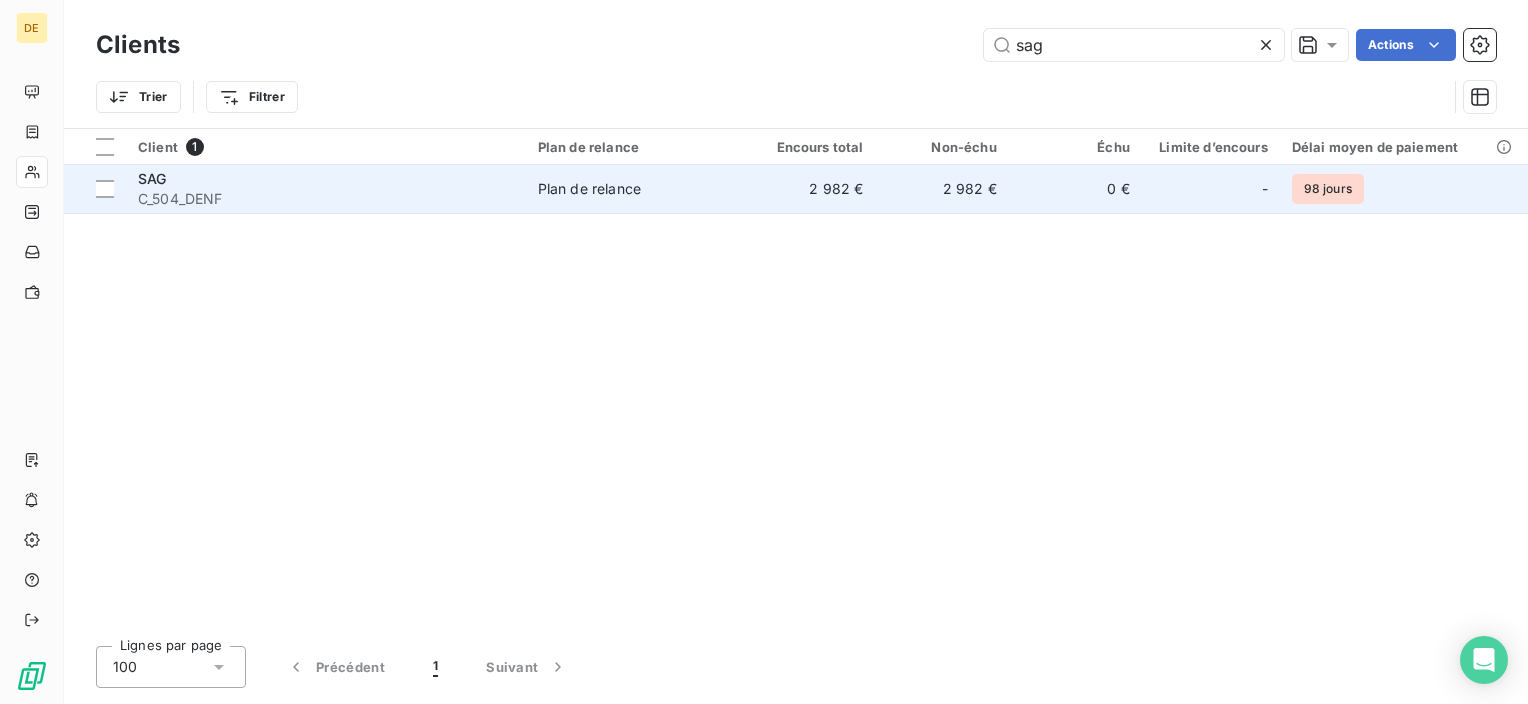 click on "0 €" at bounding box center (1075, 189) 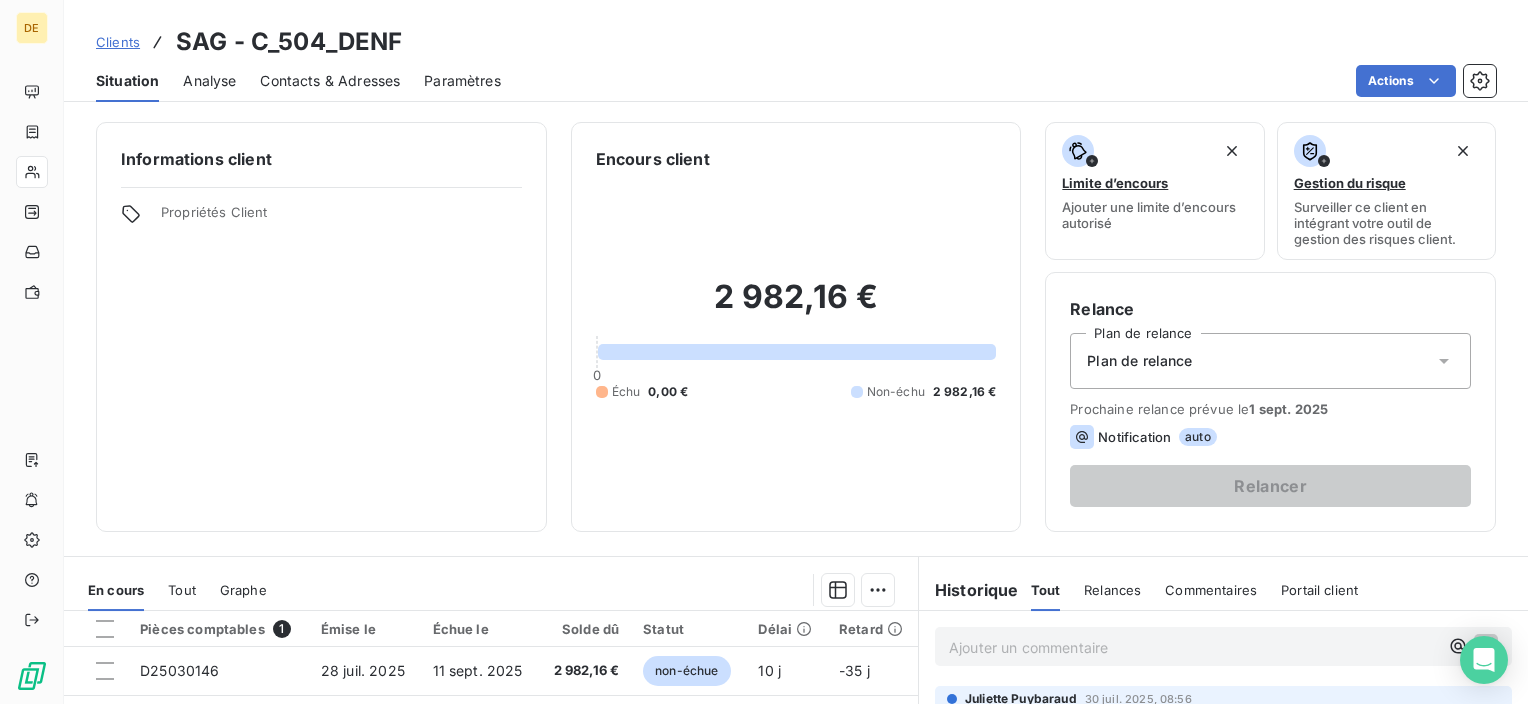 scroll, scrollTop: 300, scrollLeft: 0, axis: vertical 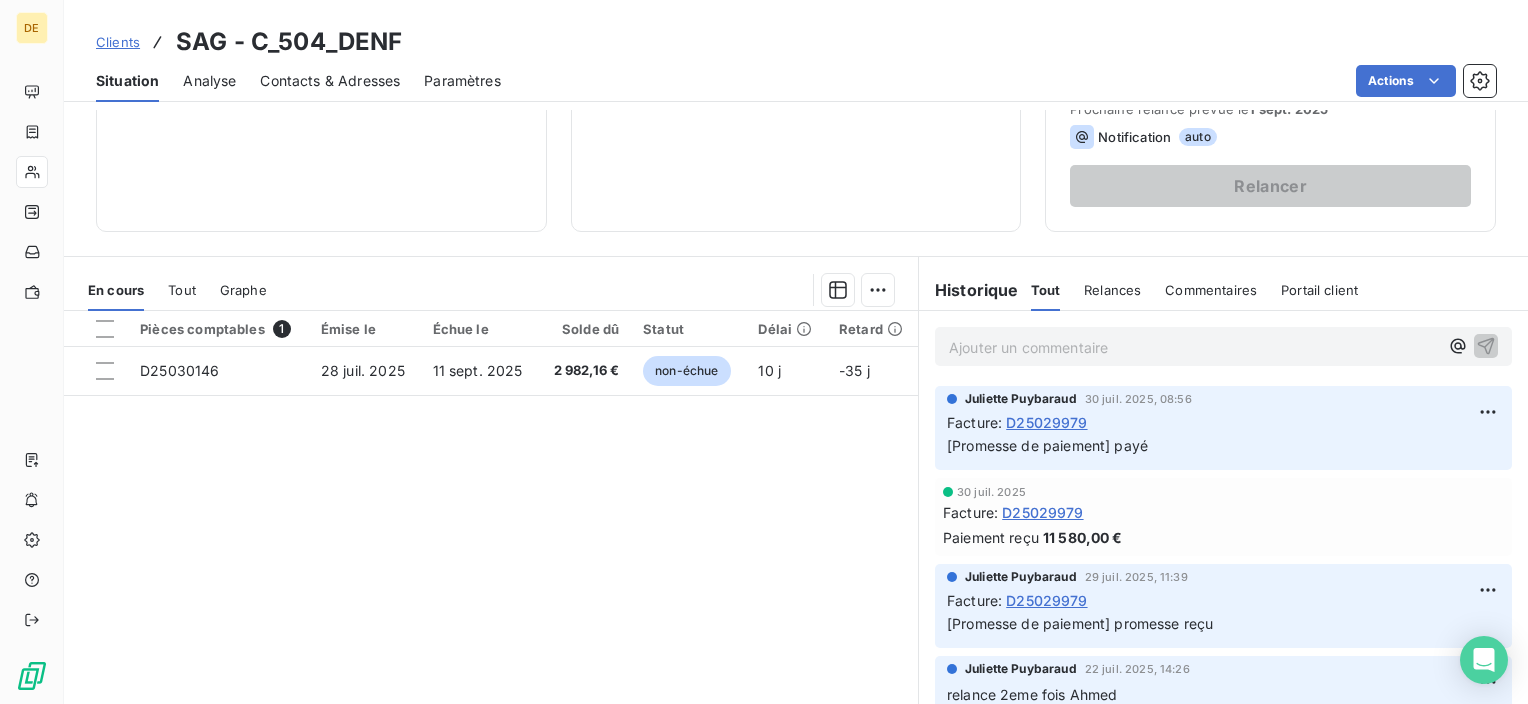 click on "Tout" at bounding box center (182, 290) 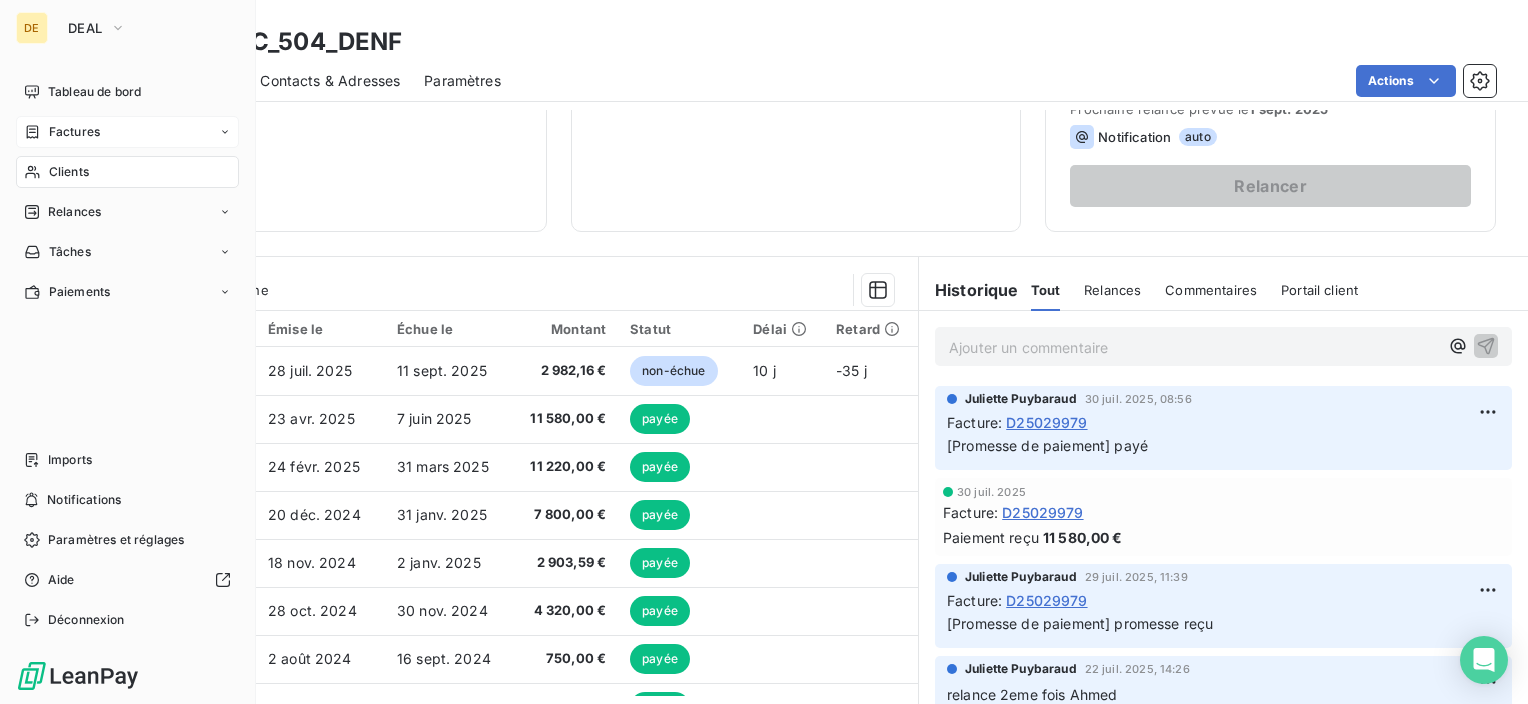 click on "Factures" at bounding box center (74, 132) 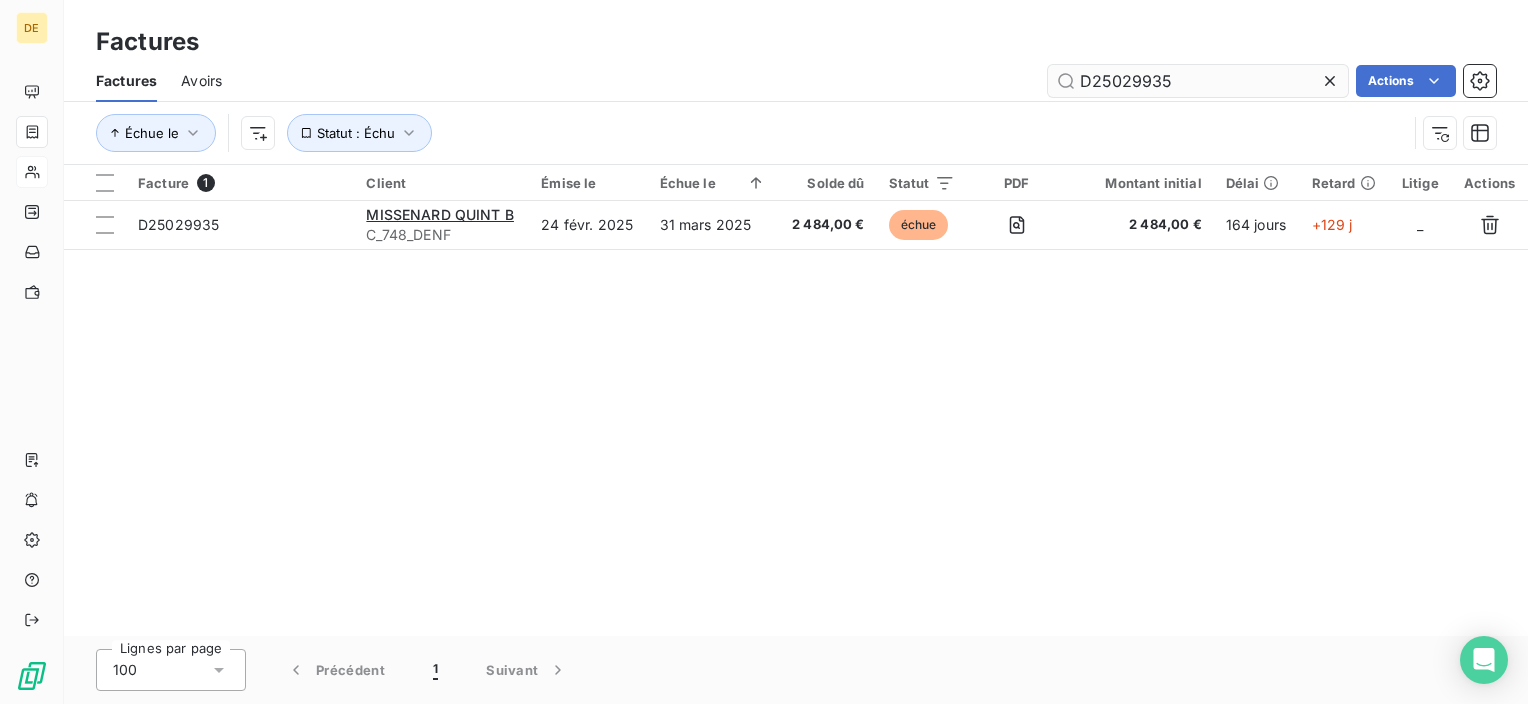 click on "D25029935" at bounding box center (1198, 81) 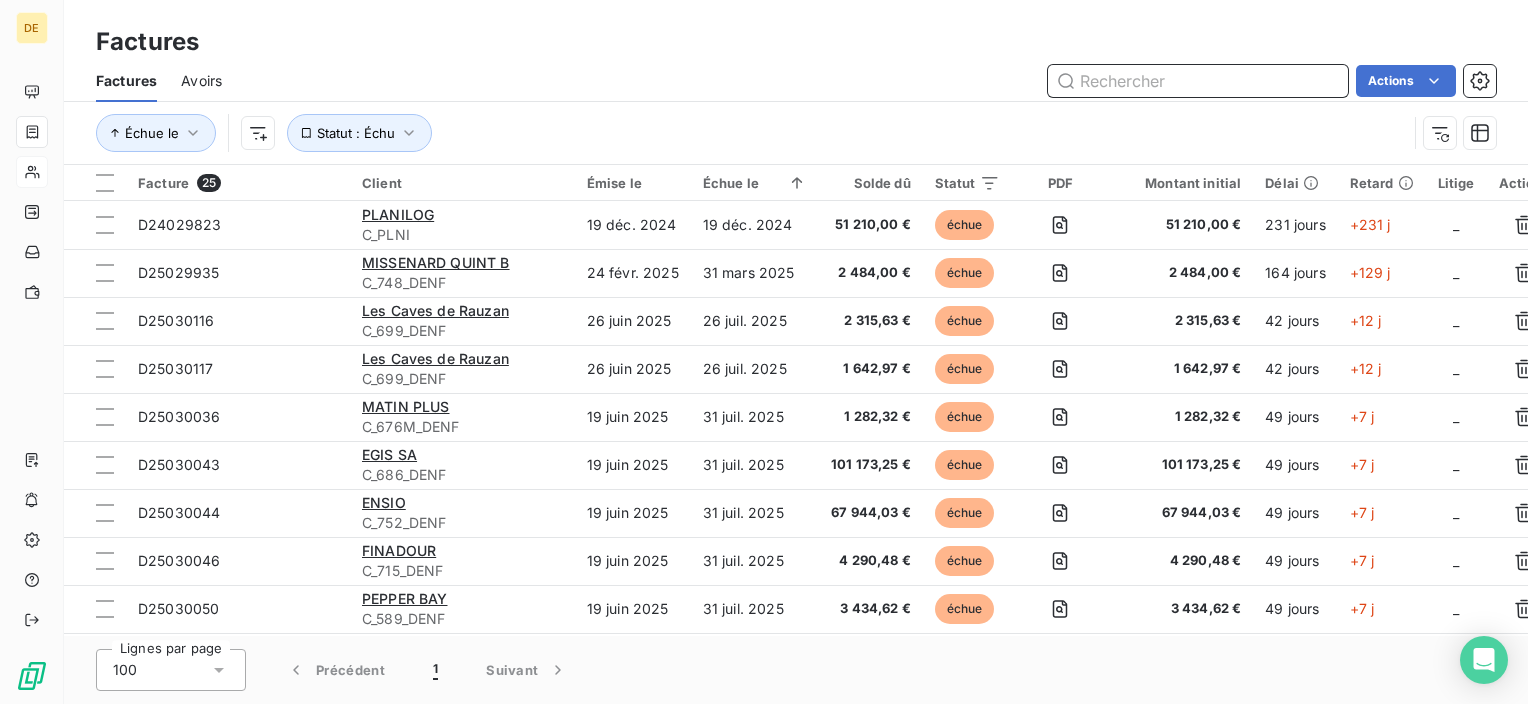 click at bounding box center [1198, 81] 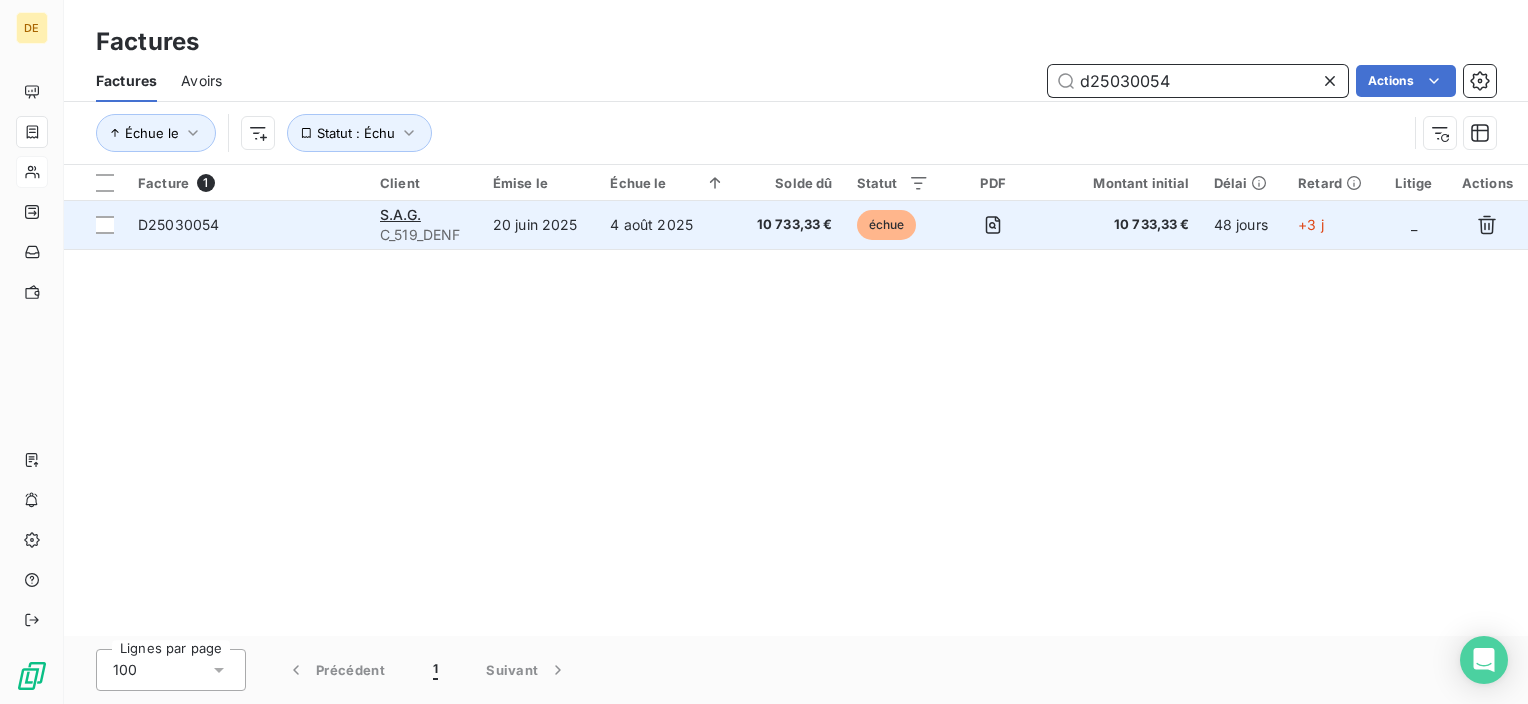 type on "d25030054" 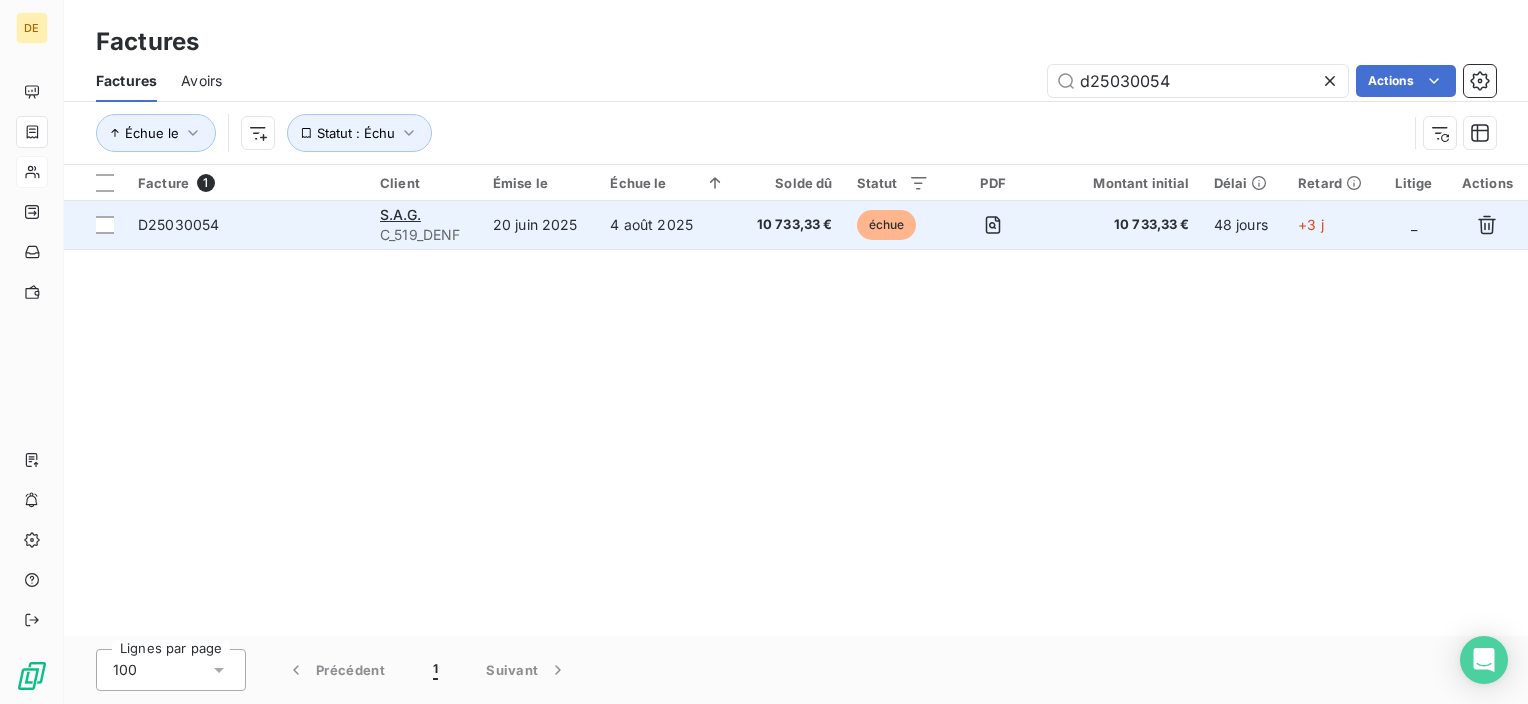 click on "10 733,33 €" at bounding box center [791, 225] 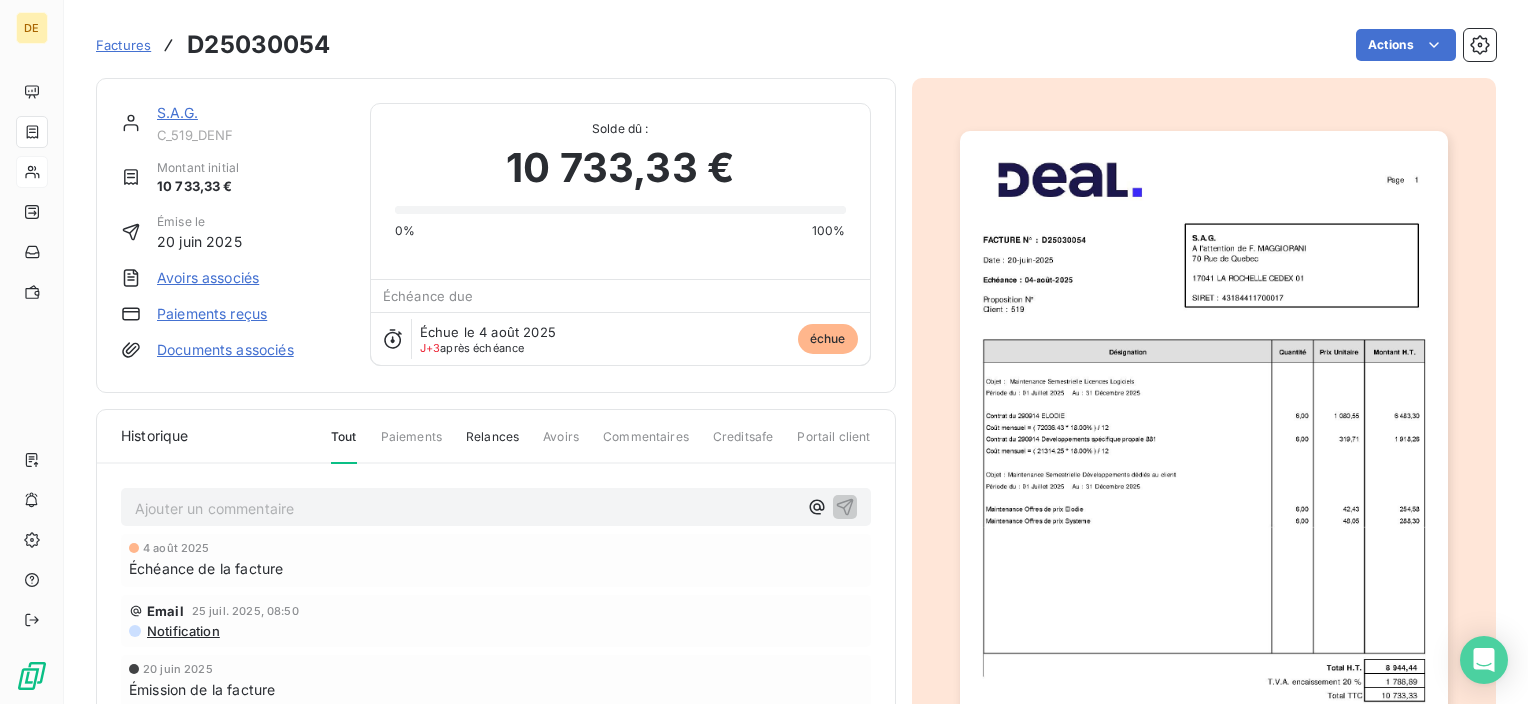 click on "S.A.G." at bounding box center [177, 112] 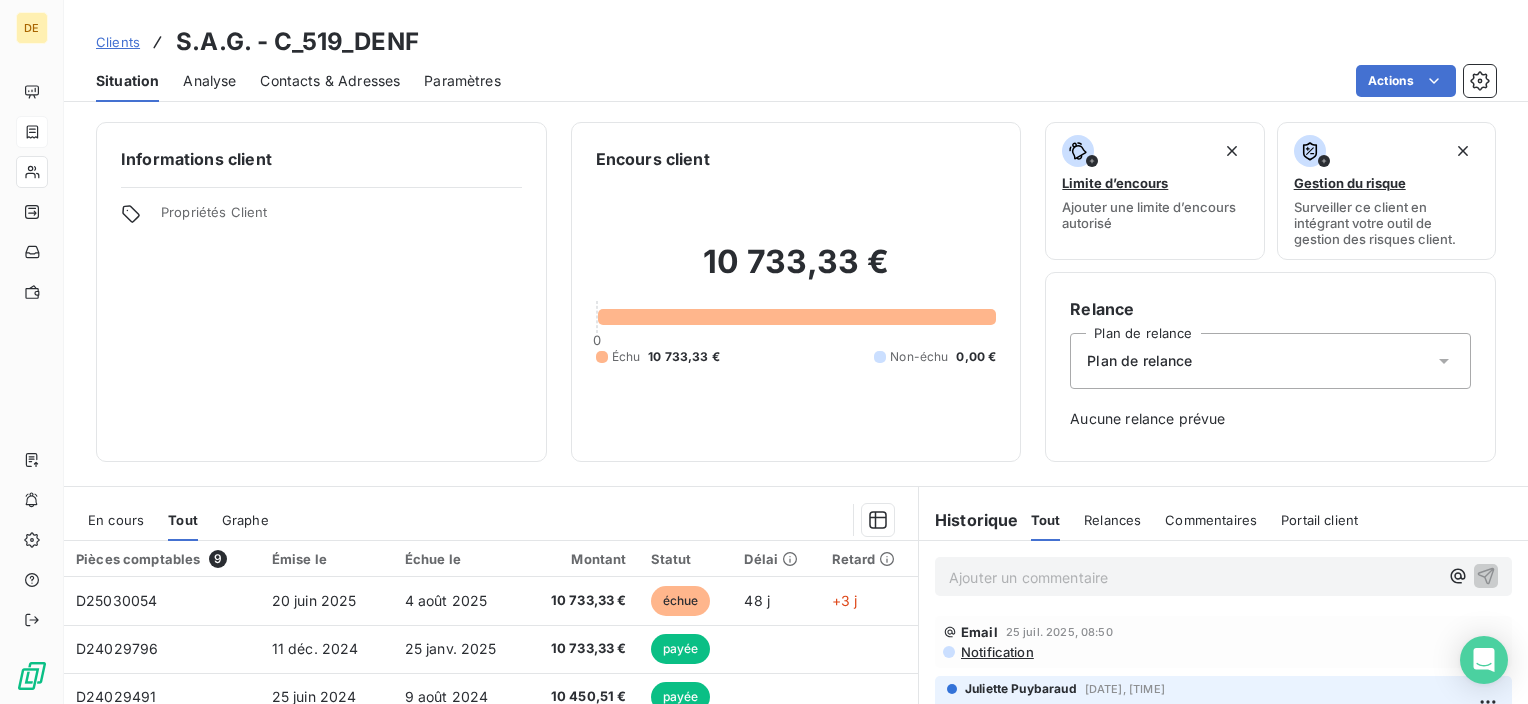 click on "En cours" at bounding box center (116, 520) 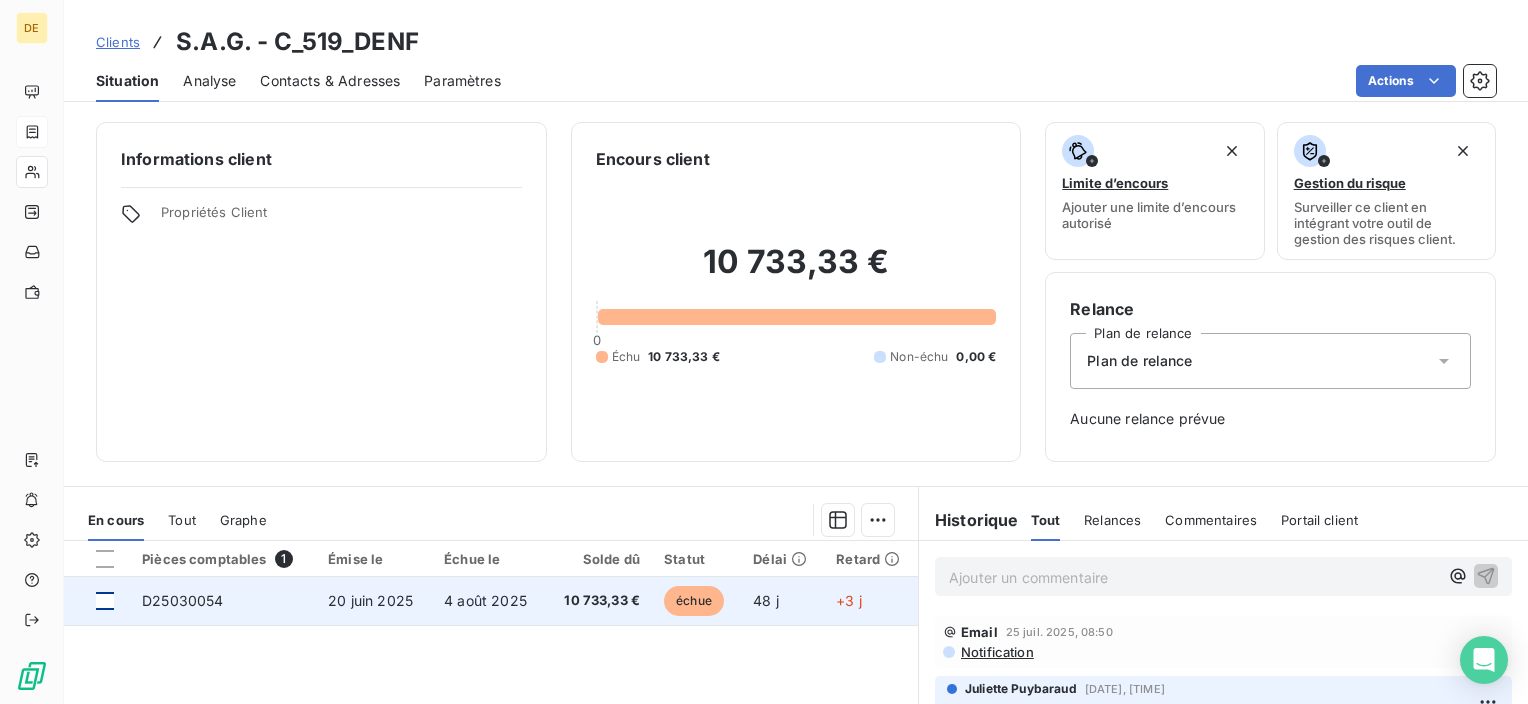 click at bounding box center (105, 601) 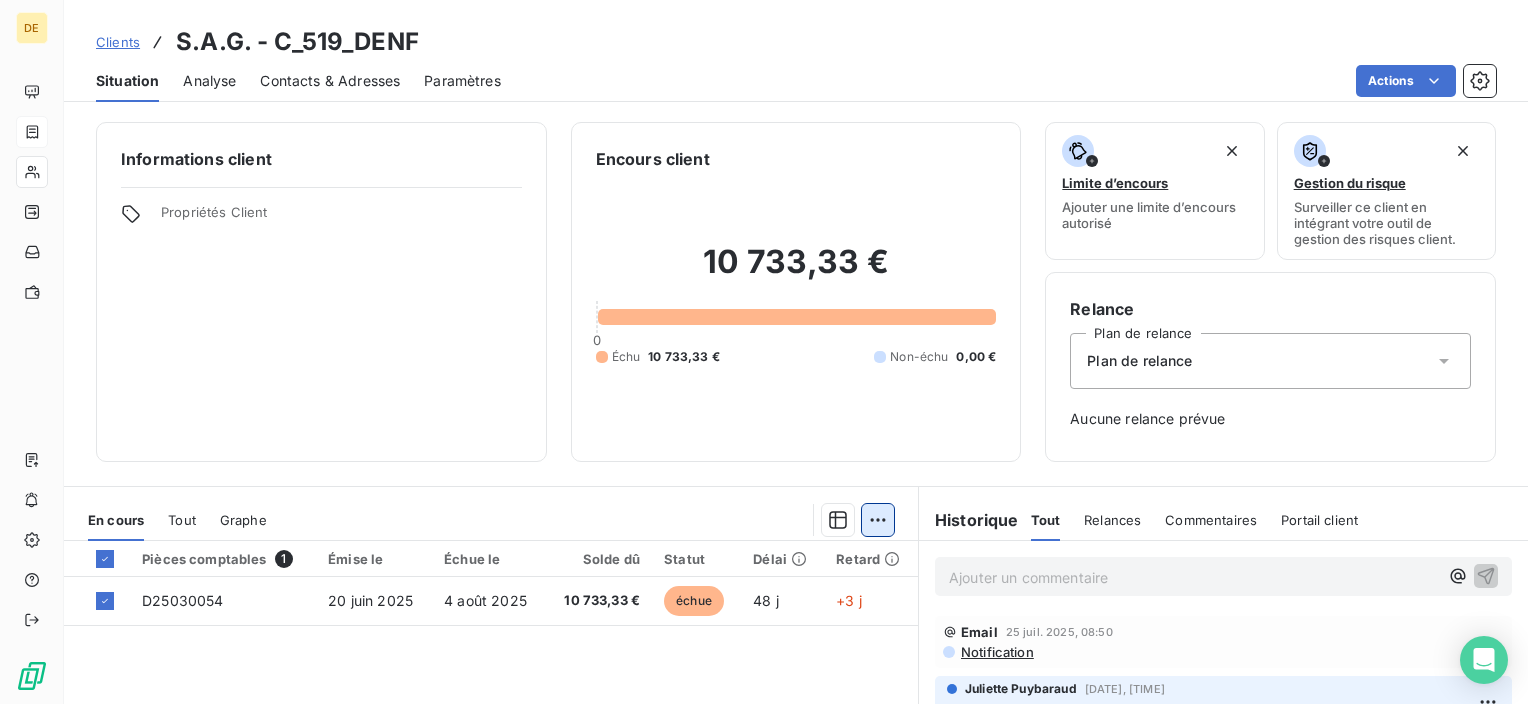click on "DE Clients S.A.G. - C_519_DENF Situation Analyse Contacts & Adresses Paramètres Actions Informations client Propriétés Client Encours client [PRICE] 0 Échu [PRICE] Non-échu 0,00 € Limite d’encours Ajouter une limite d’encours autorisé Gestion du risque Surveiller ce client en intégrant votre outil de gestion des risques client. Relance Plan de relance Plan de relance Aucune relance prévue En cours Tout Graphe Pièces comptables 1 Émise le [DATE] Échue le [DATE] Solde dû [PRICE] échue [DAYS] j +[DAYS] j Lignes par page 25 Précédent 1 Suivant Historique Tout Relances Commentaires Portail client Tout Relances Commentaires Portail client Ajouter un commentaire ﻿ Email [DATE], [TIME] Notification [FIRST] [LAST] [DATE], [TIME] Facture : D24029796 [Promesse de paiement] payée le 04/03 [DATE] Facture : D24029796 Paiement reçu [PRICE] Email [DATE], [TIME] Niveau 3 Email :" at bounding box center [764, 352] 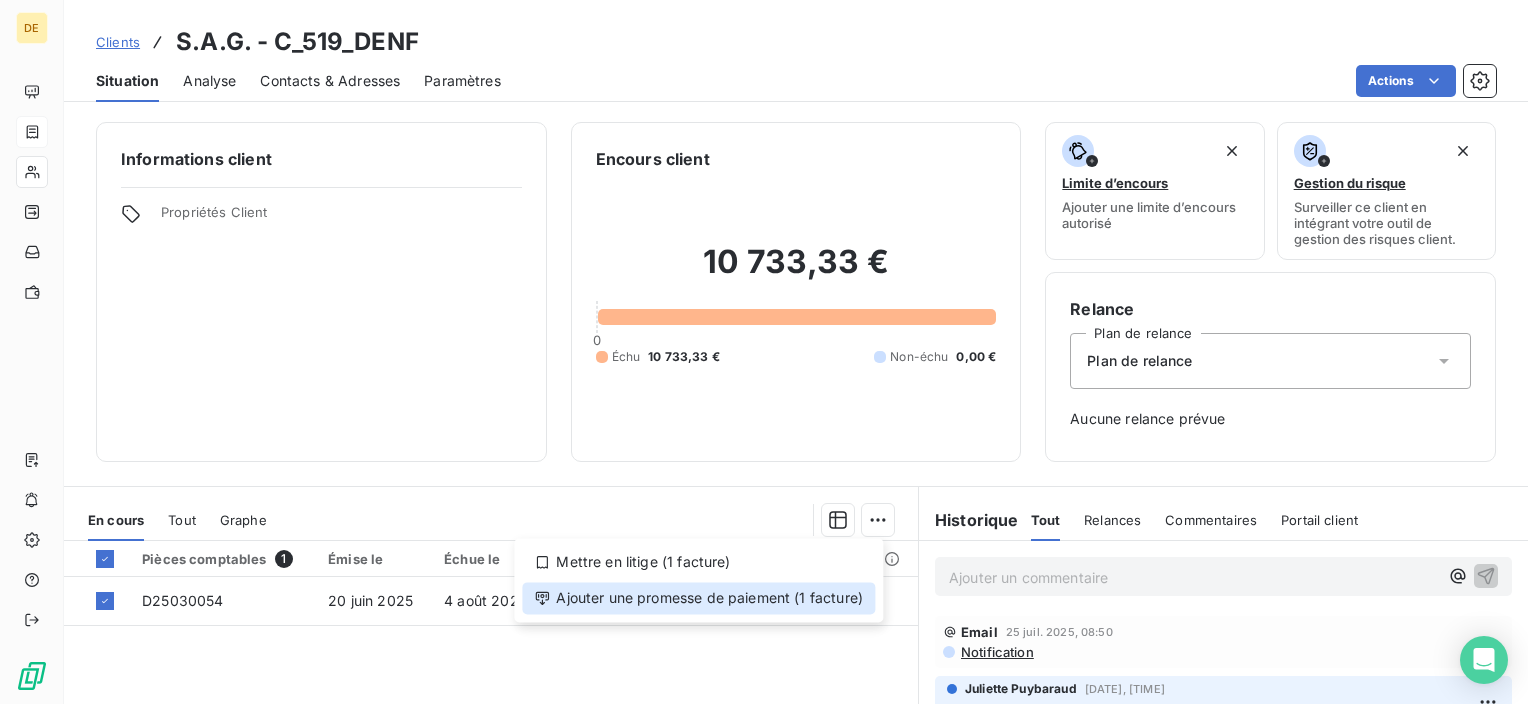 click on "Ajouter une promesse de paiement (1 facture)" at bounding box center [698, 598] 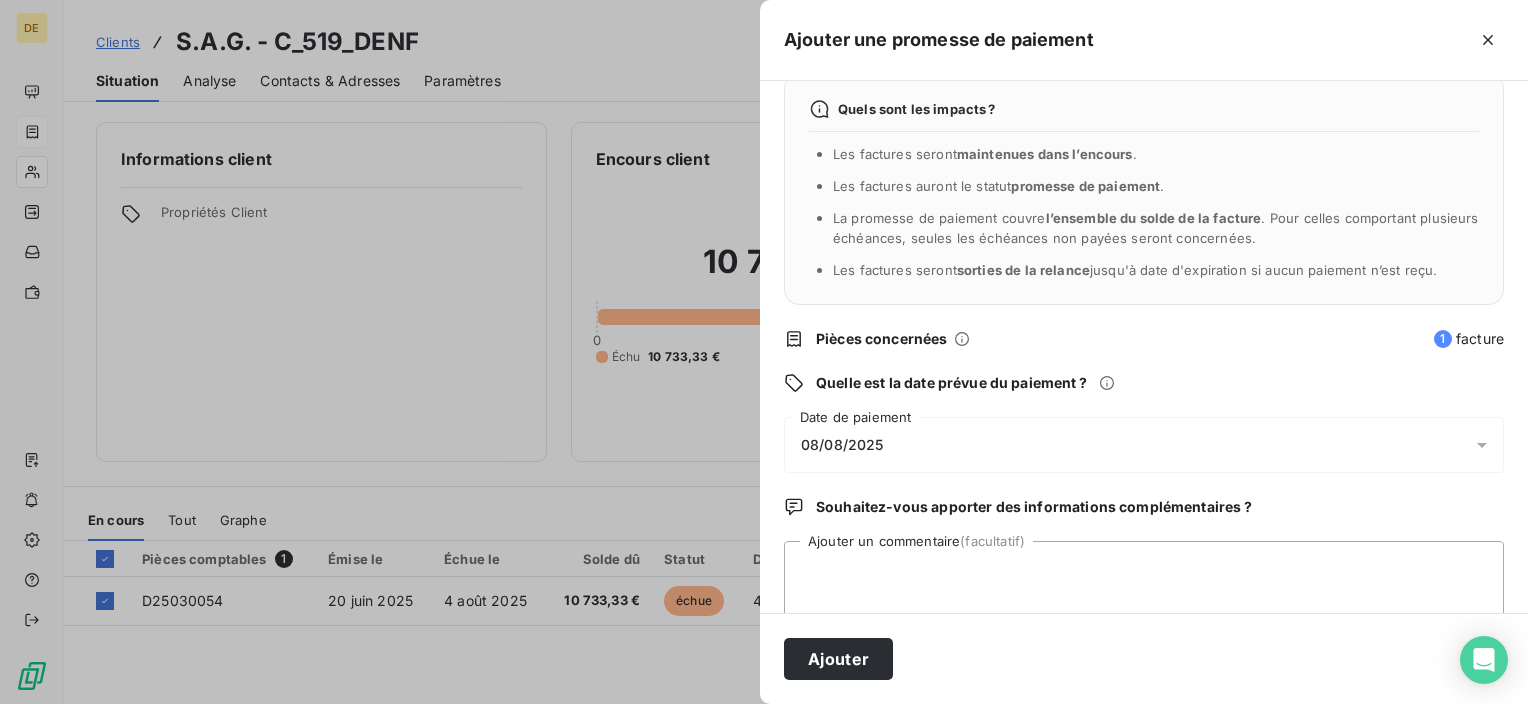 scroll, scrollTop: 56, scrollLeft: 0, axis: vertical 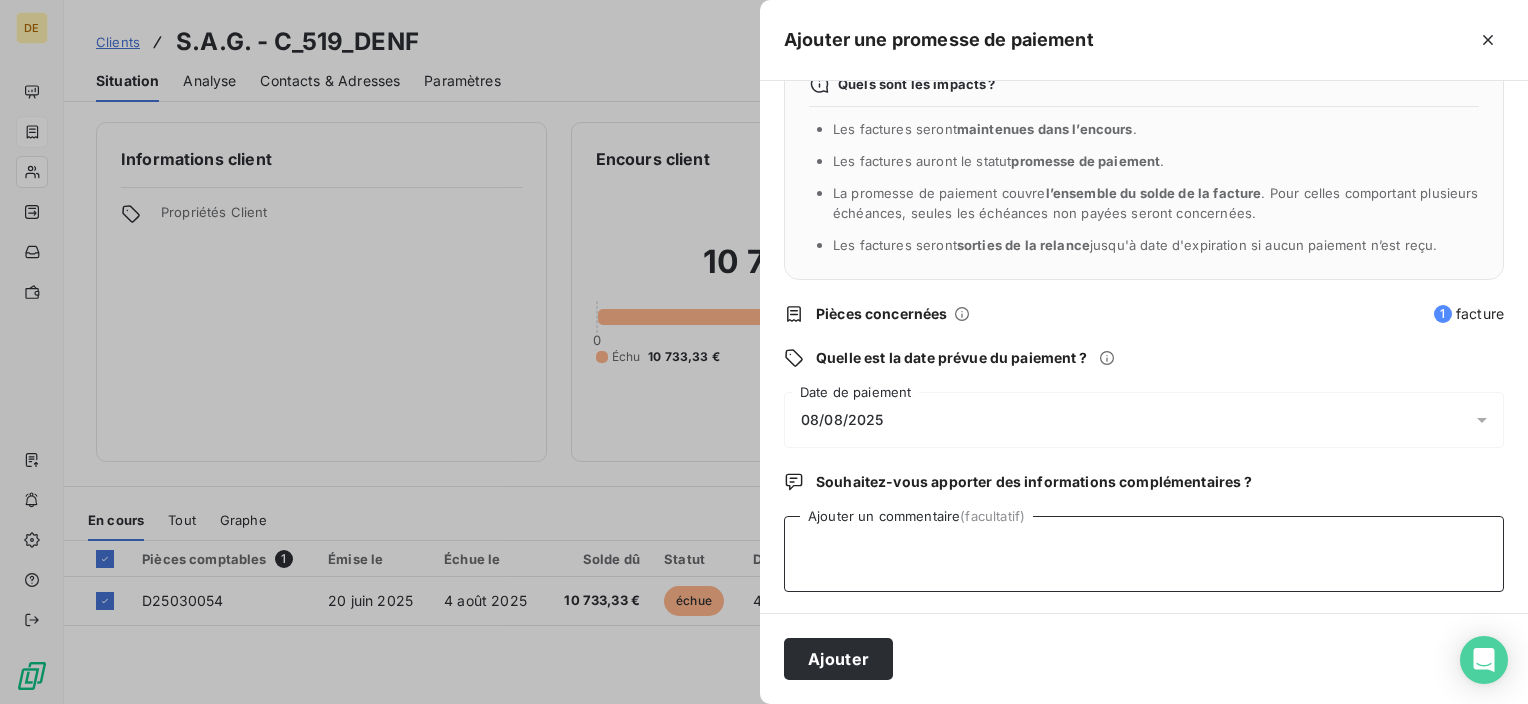 click on "Ajouter un commentaire  (facultatif)" at bounding box center (1144, 554) 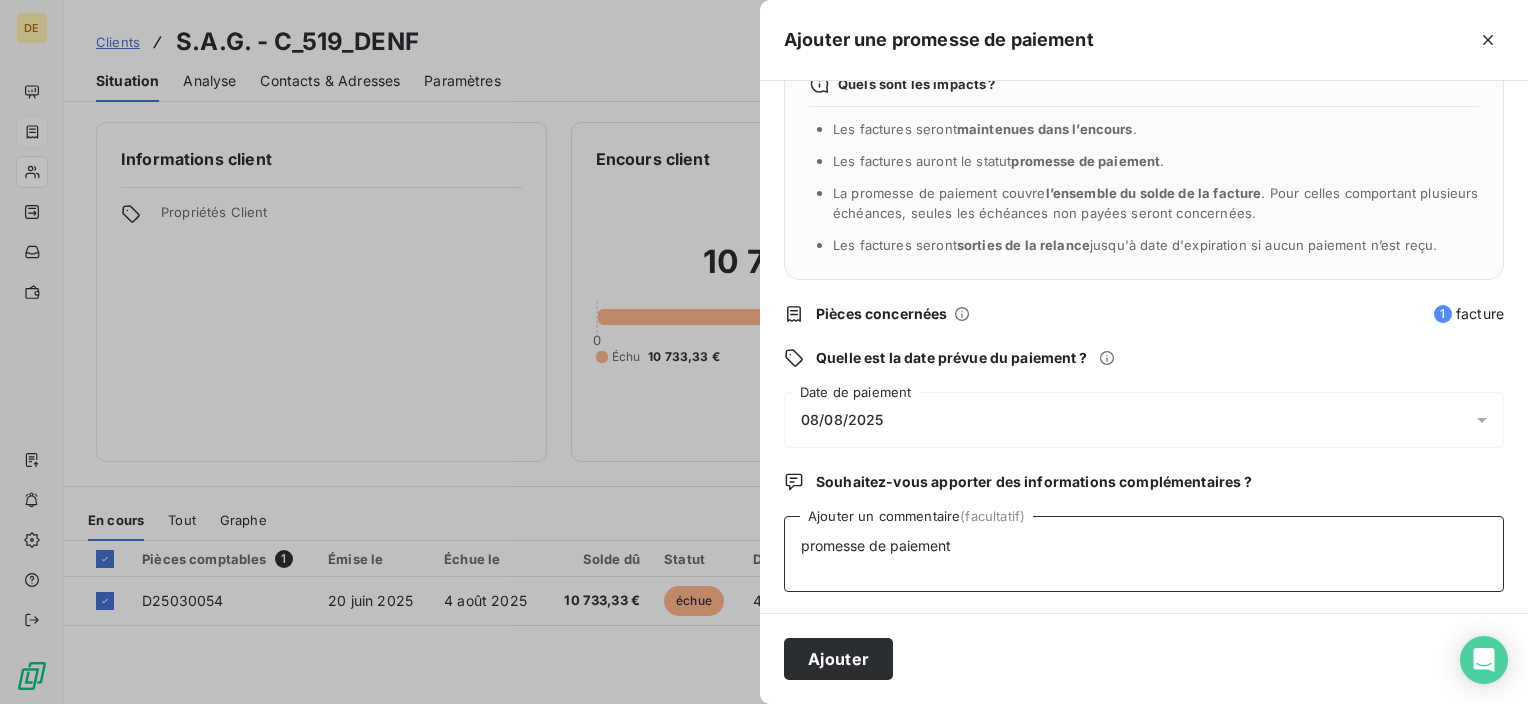 type on "promesse de paiement" 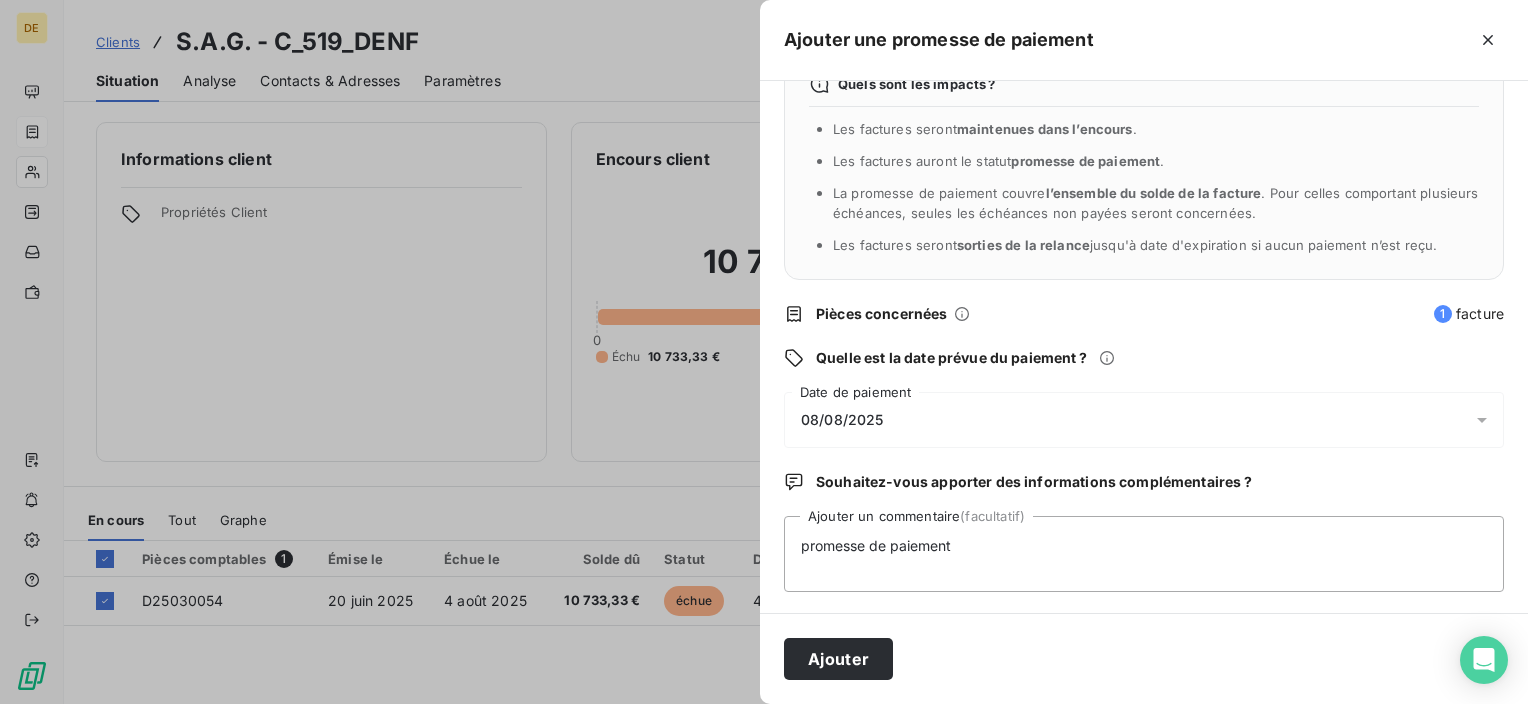 click on "08/08/2025" at bounding box center (1144, 420) 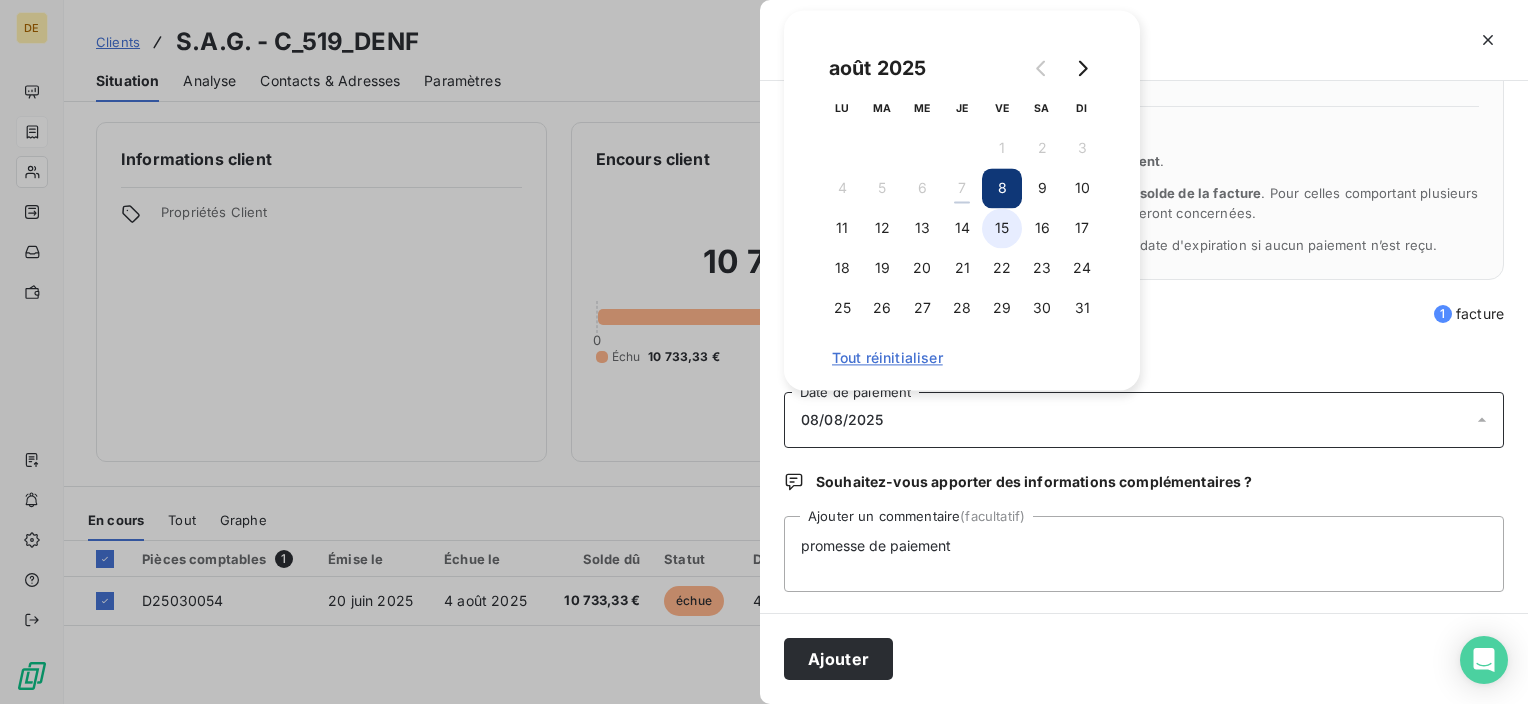 click on "15" at bounding box center [1002, 228] 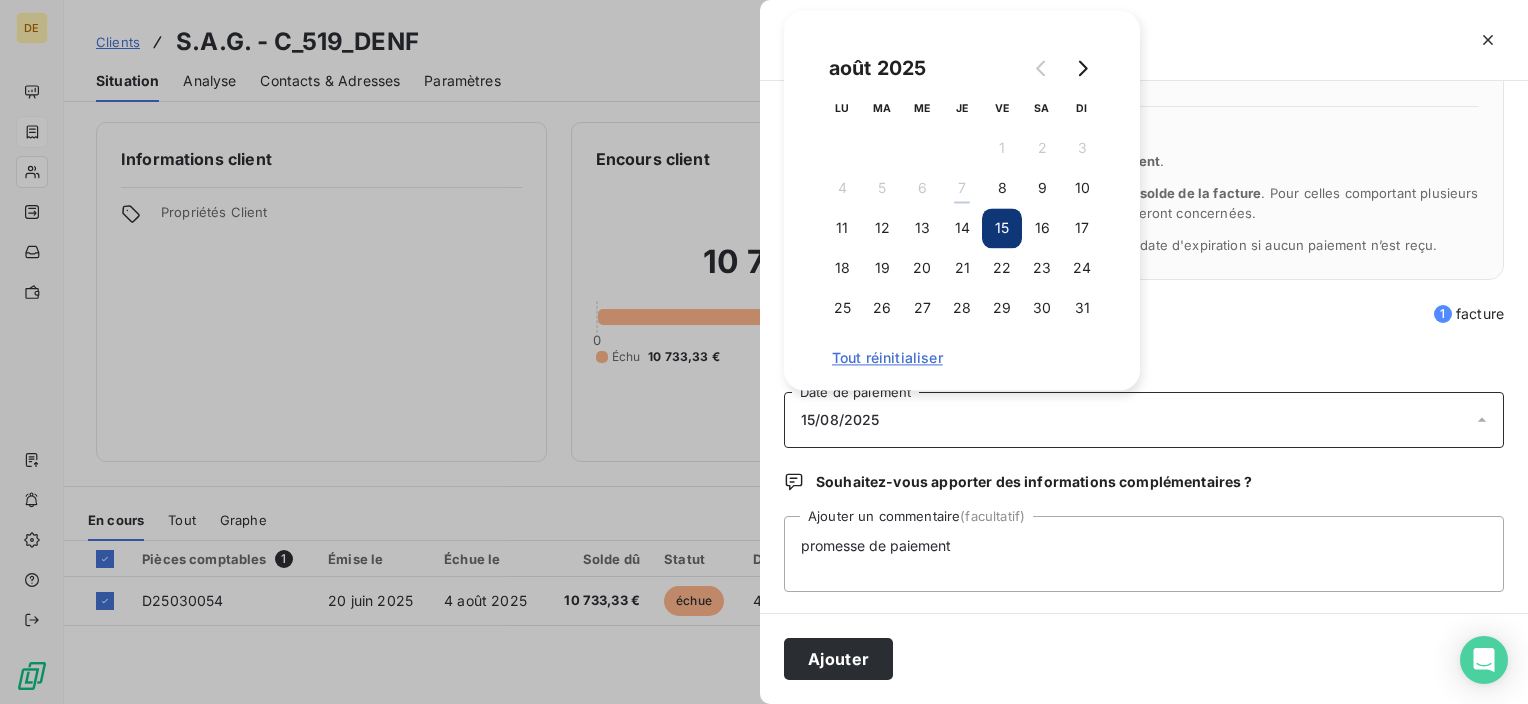 click on "15" at bounding box center [1002, 228] 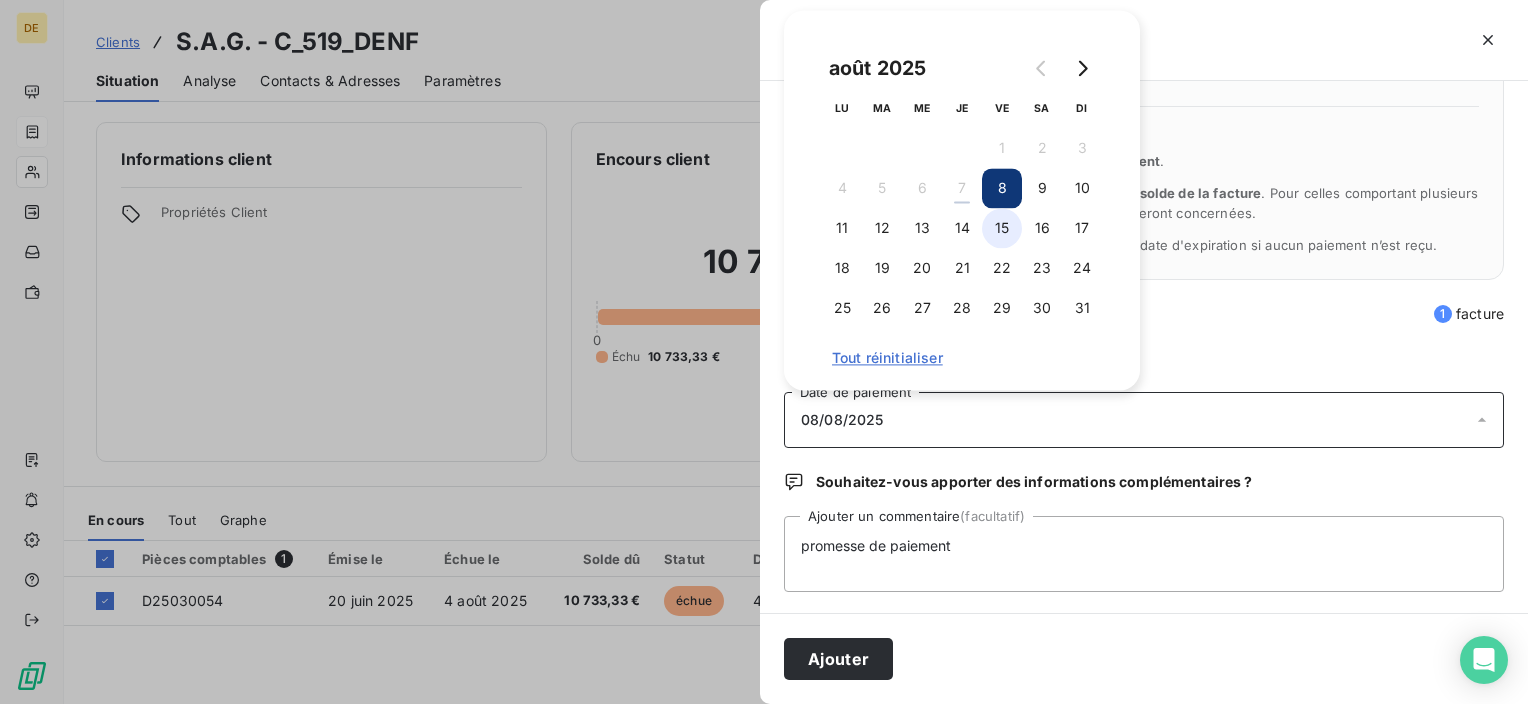 click on "15" at bounding box center (1002, 228) 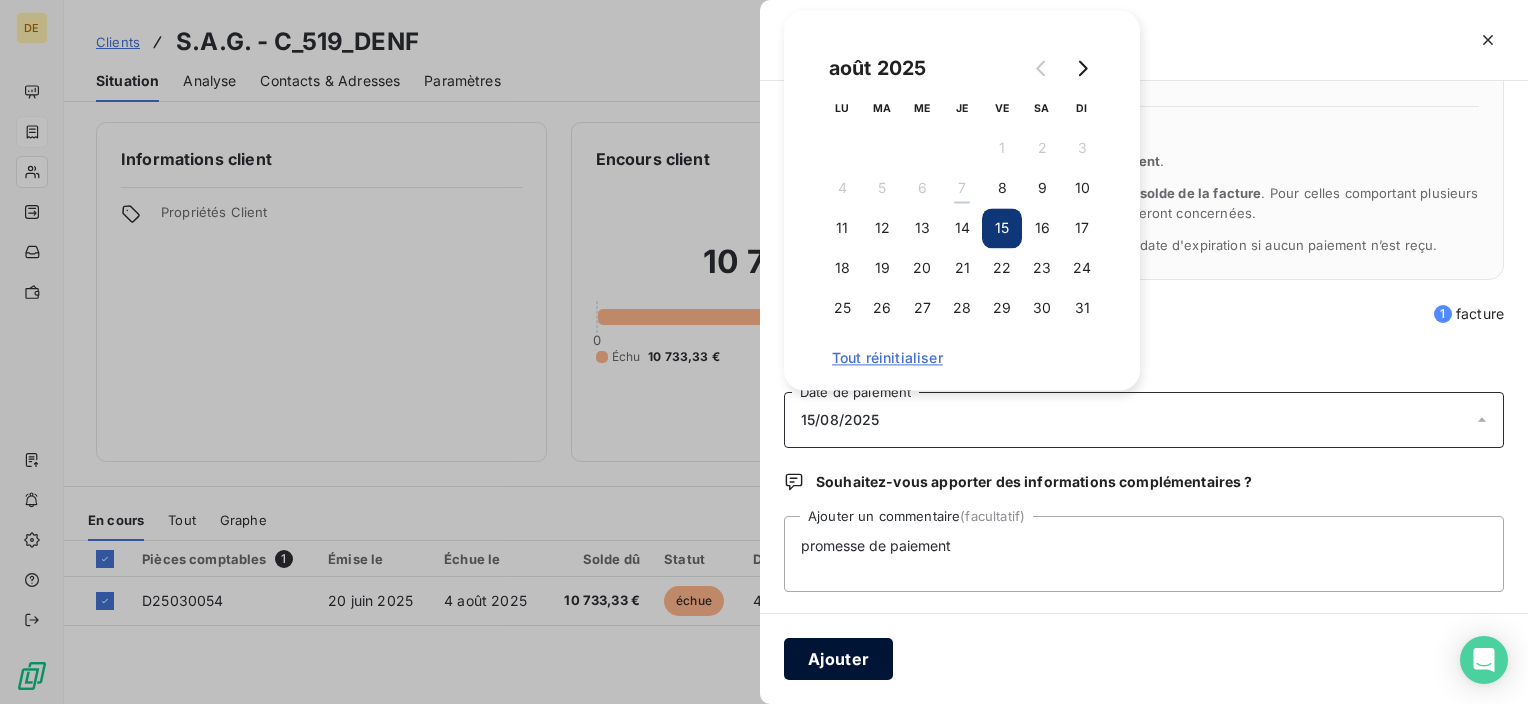 click on "Ajouter" at bounding box center (838, 659) 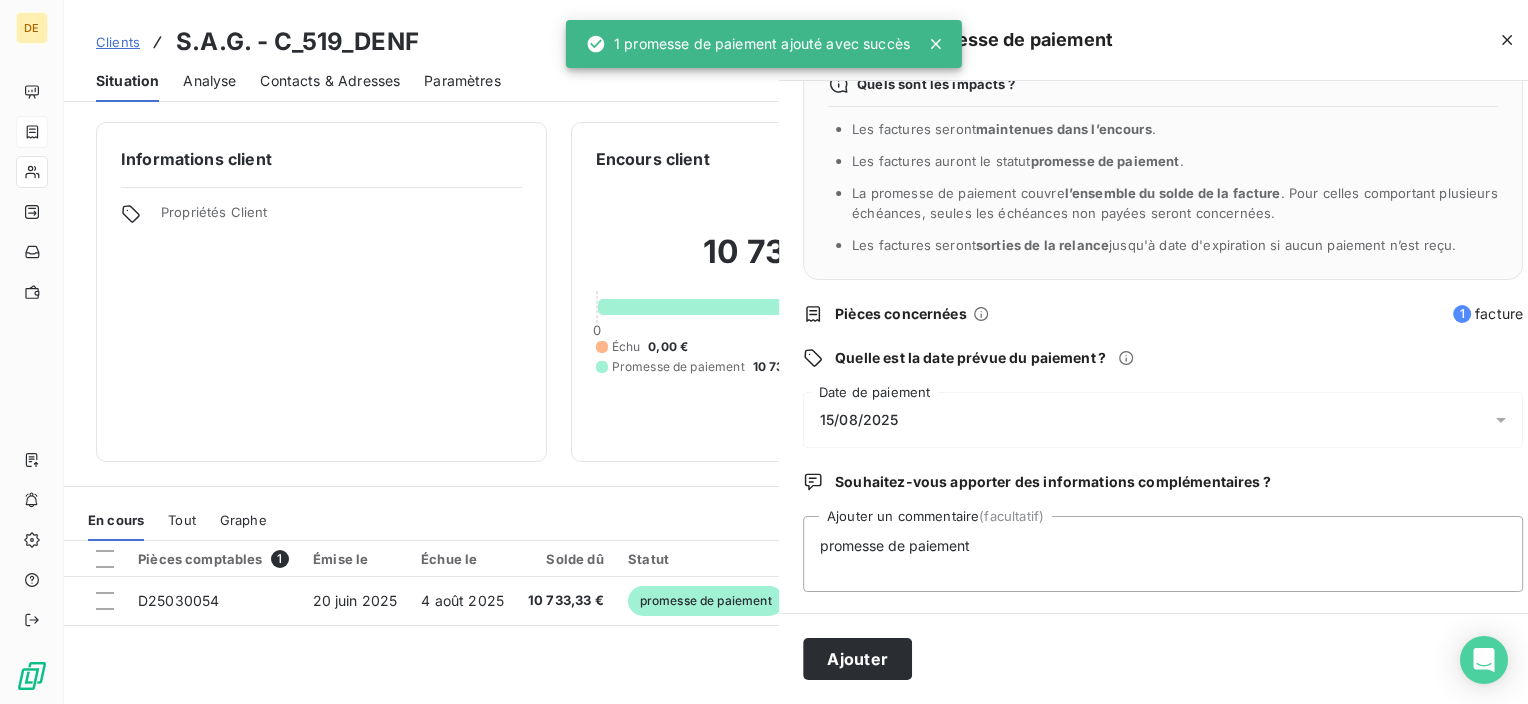type 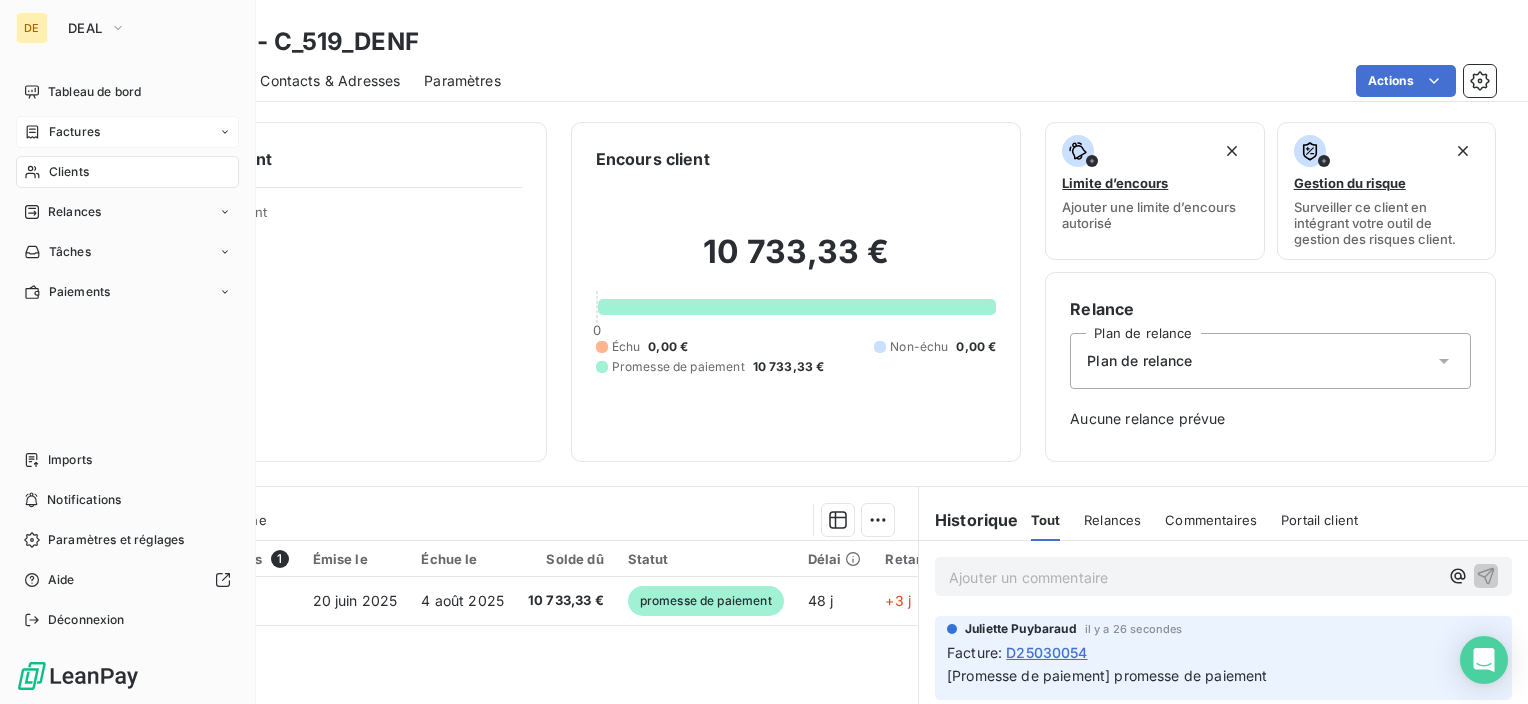 click on "Clients" at bounding box center (127, 172) 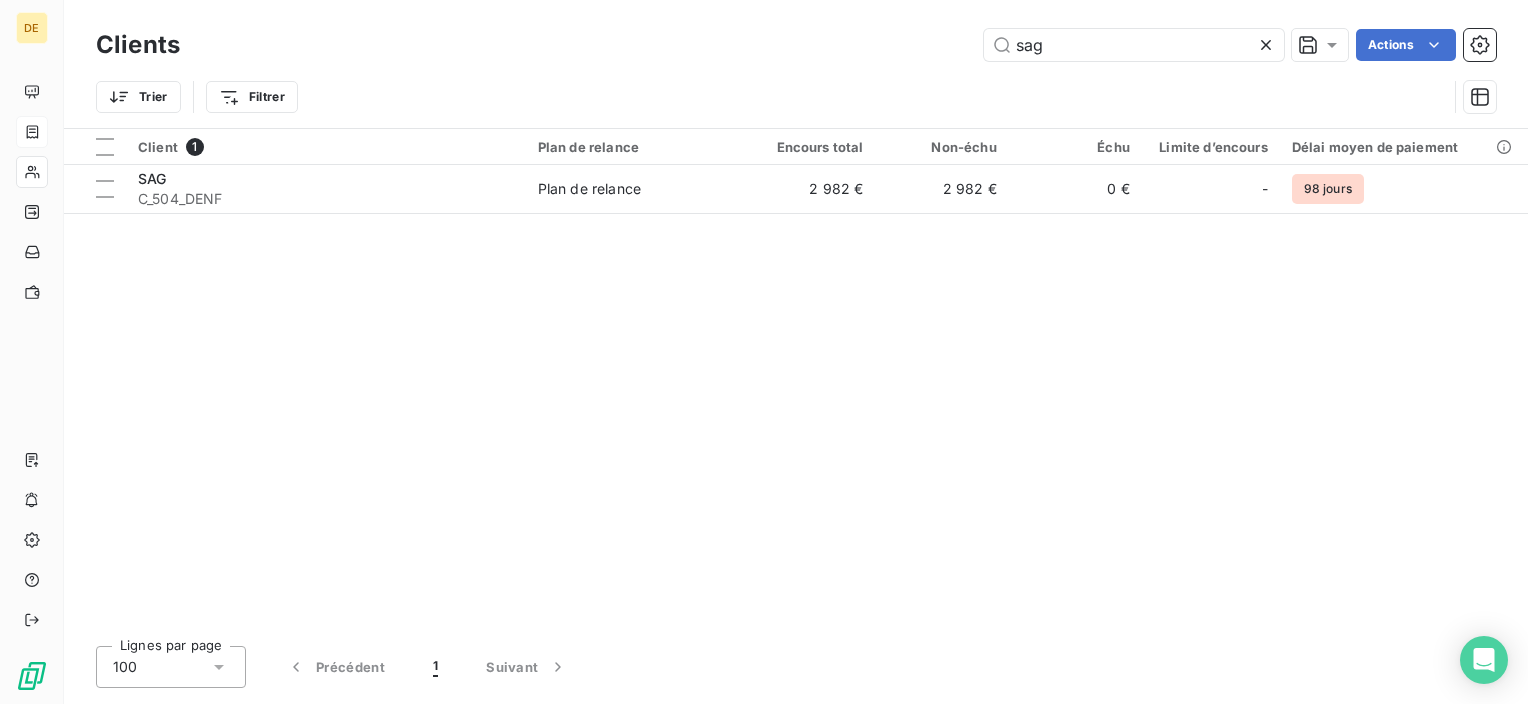 drag, startPoint x: 1133, startPoint y: 37, endPoint x: 710, endPoint y: 36, distance: 423.0012 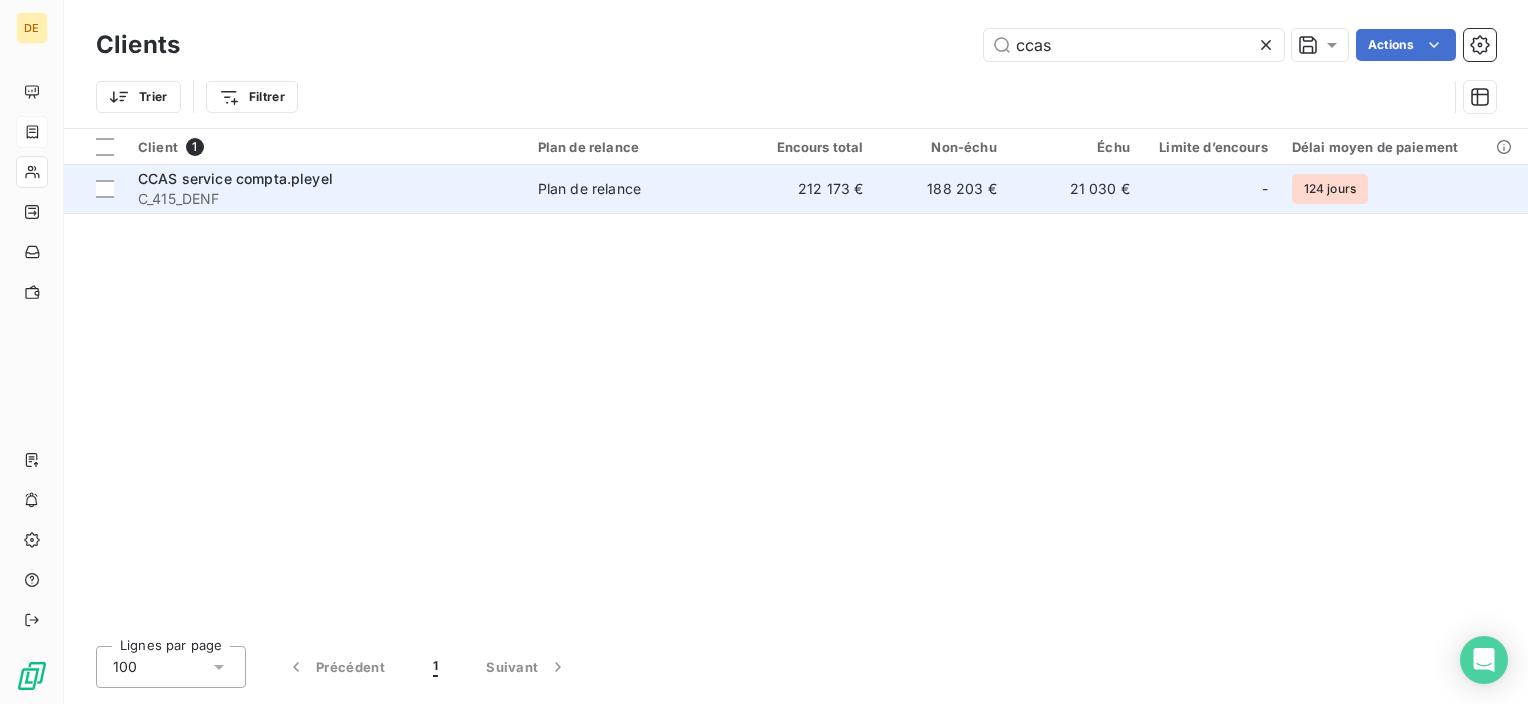 type on "ccas" 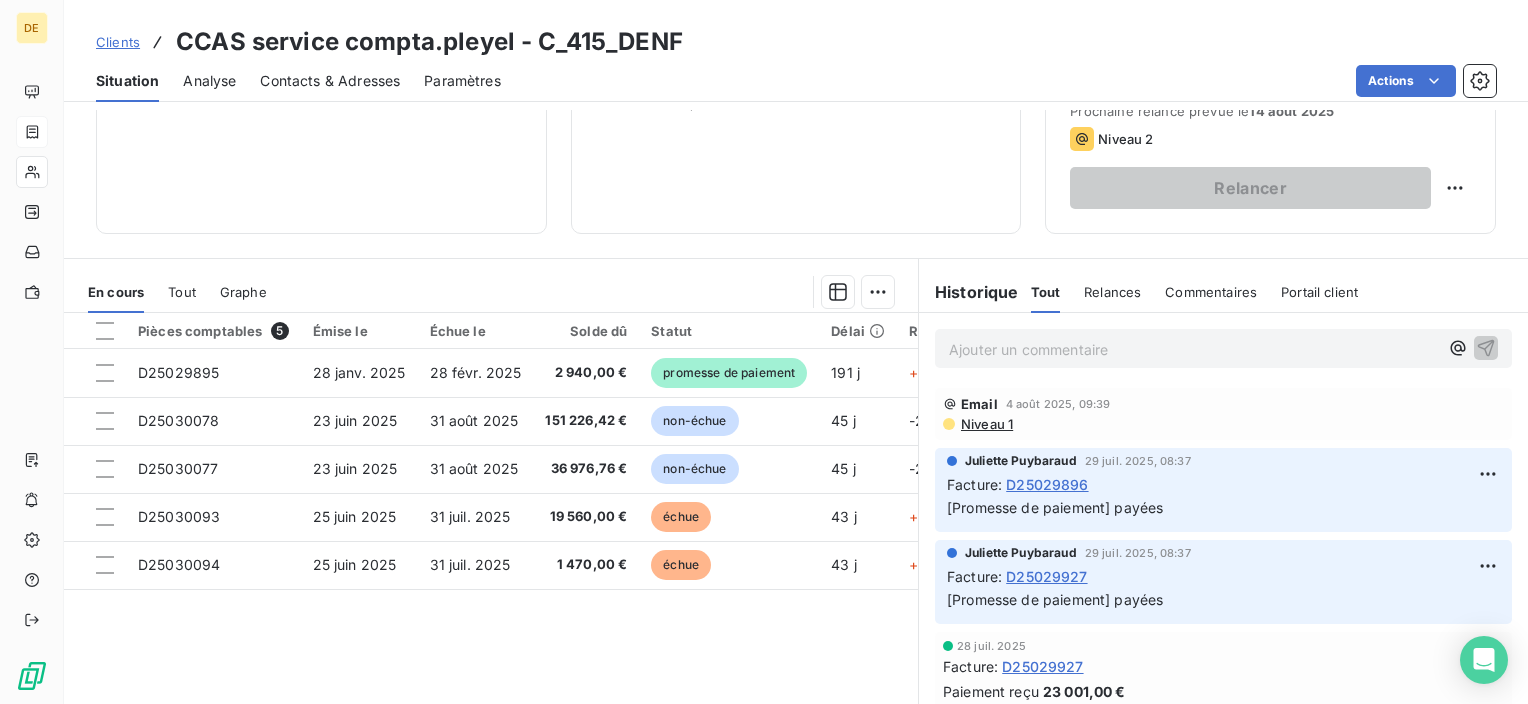 scroll, scrollTop: 300, scrollLeft: 0, axis: vertical 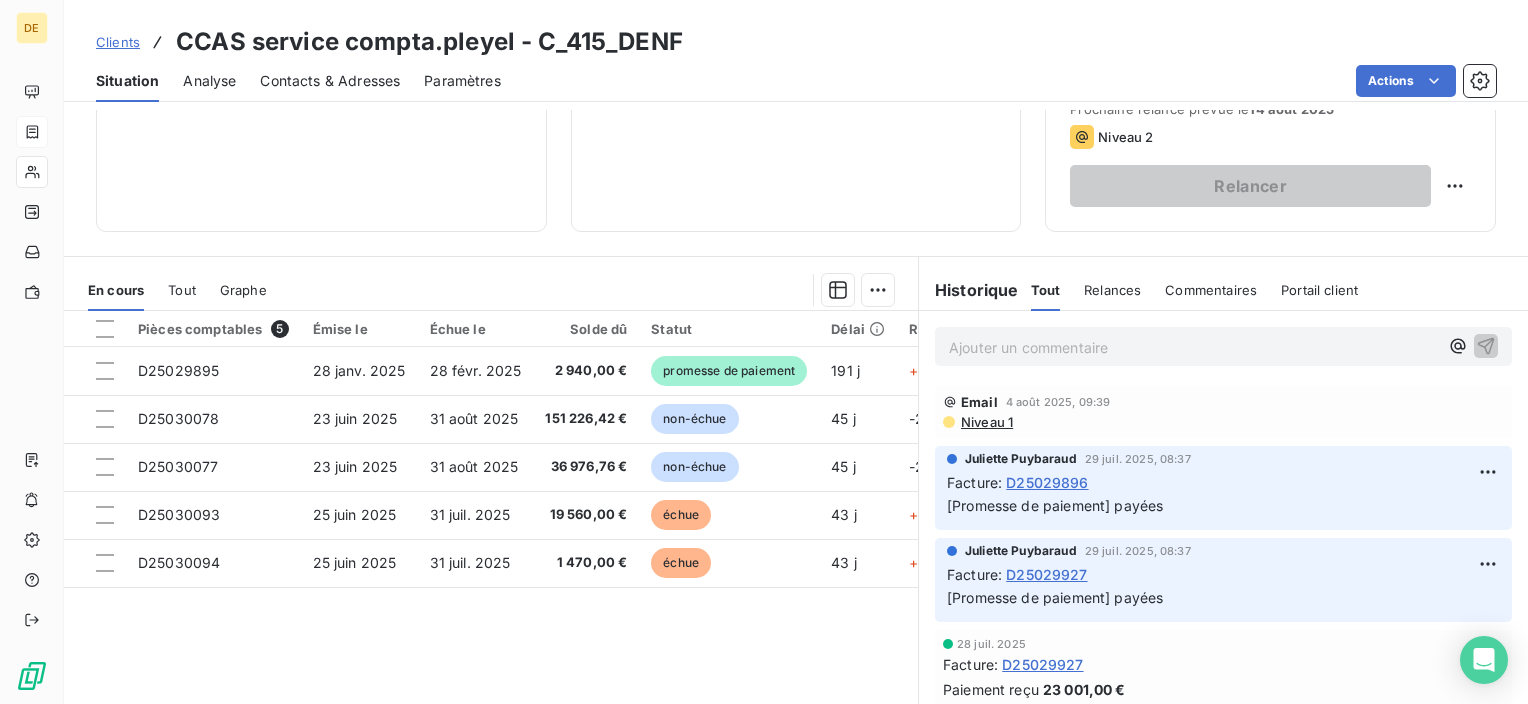 click on "Contacts & Adresses" at bounding box center (330, 81) 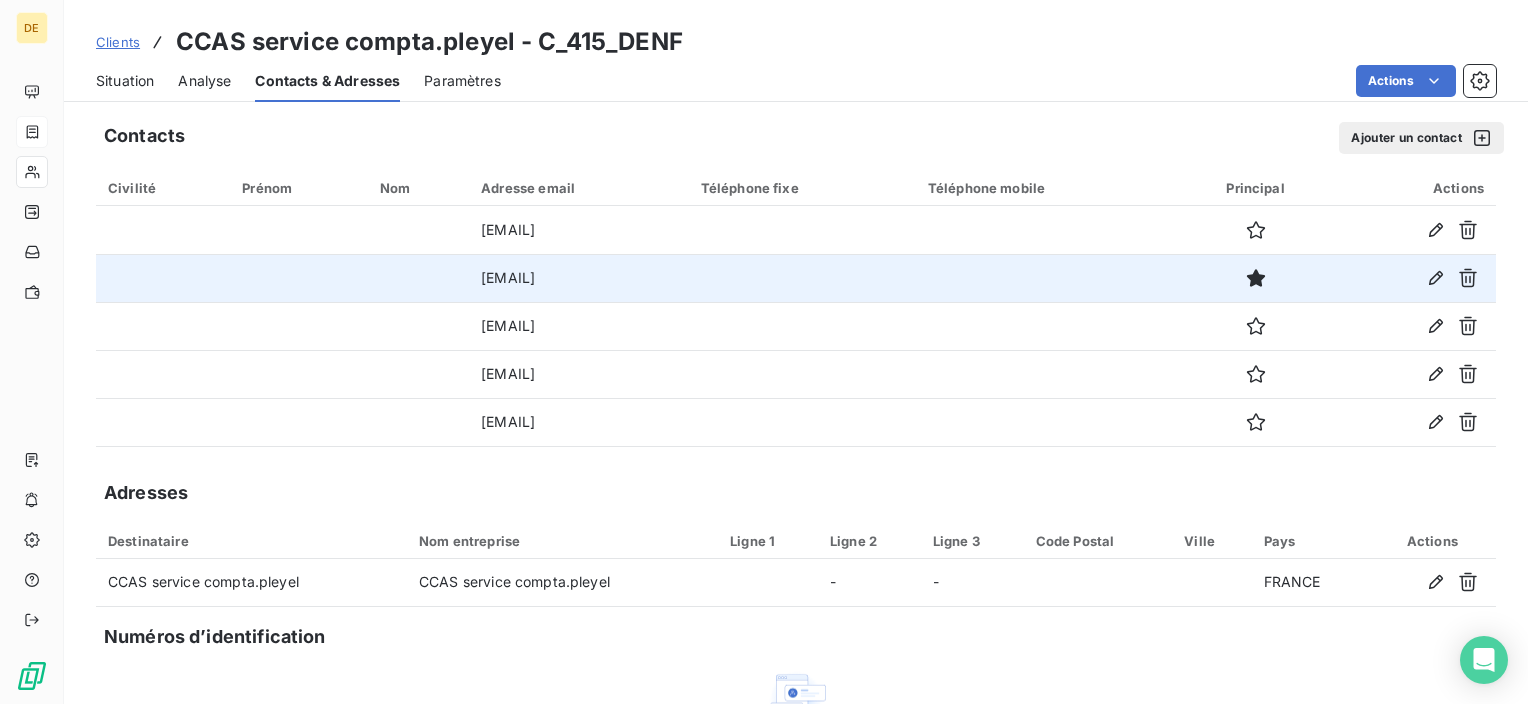 drag, startPoint x: 484, startPoint y: 286, endPoint x: 672, endPoint y: 286, distance: 188 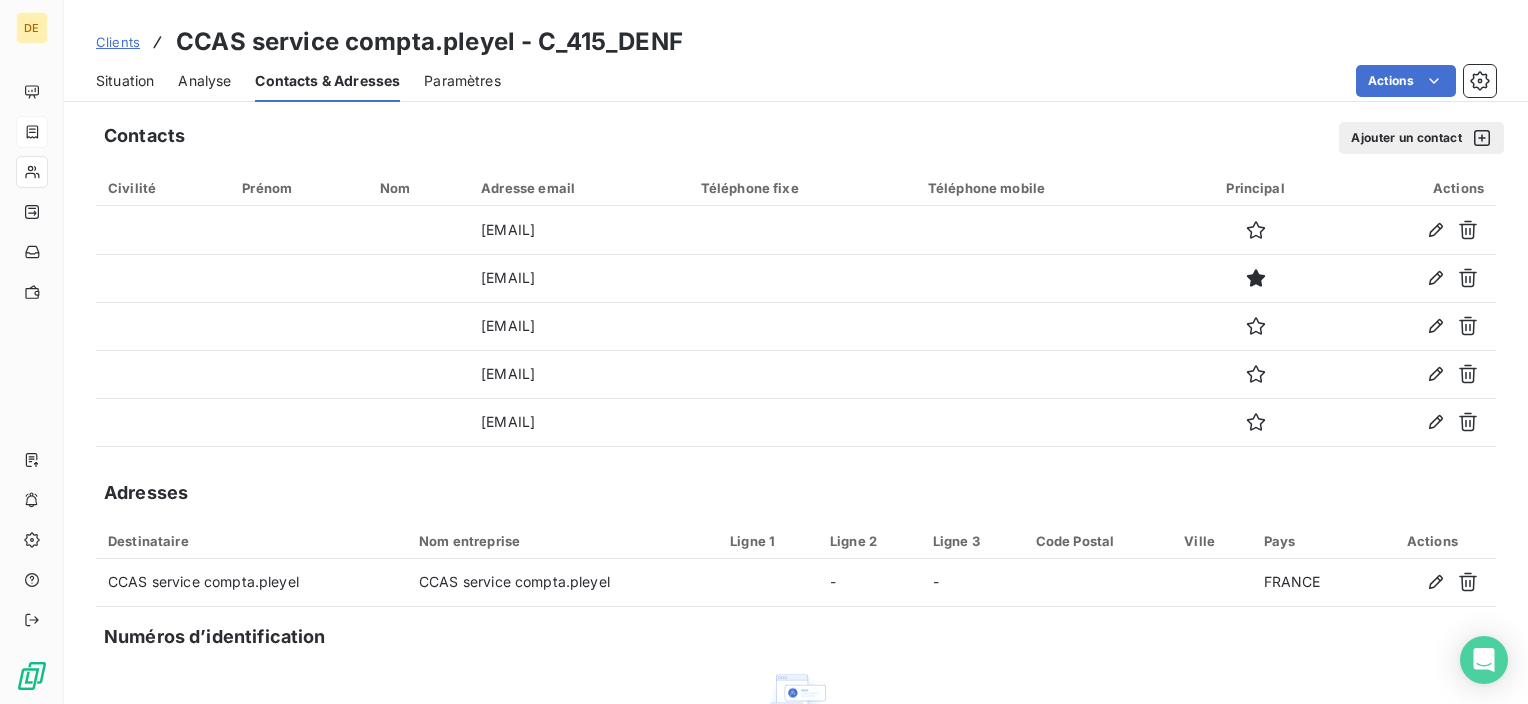 copy on "[EMAIL]" 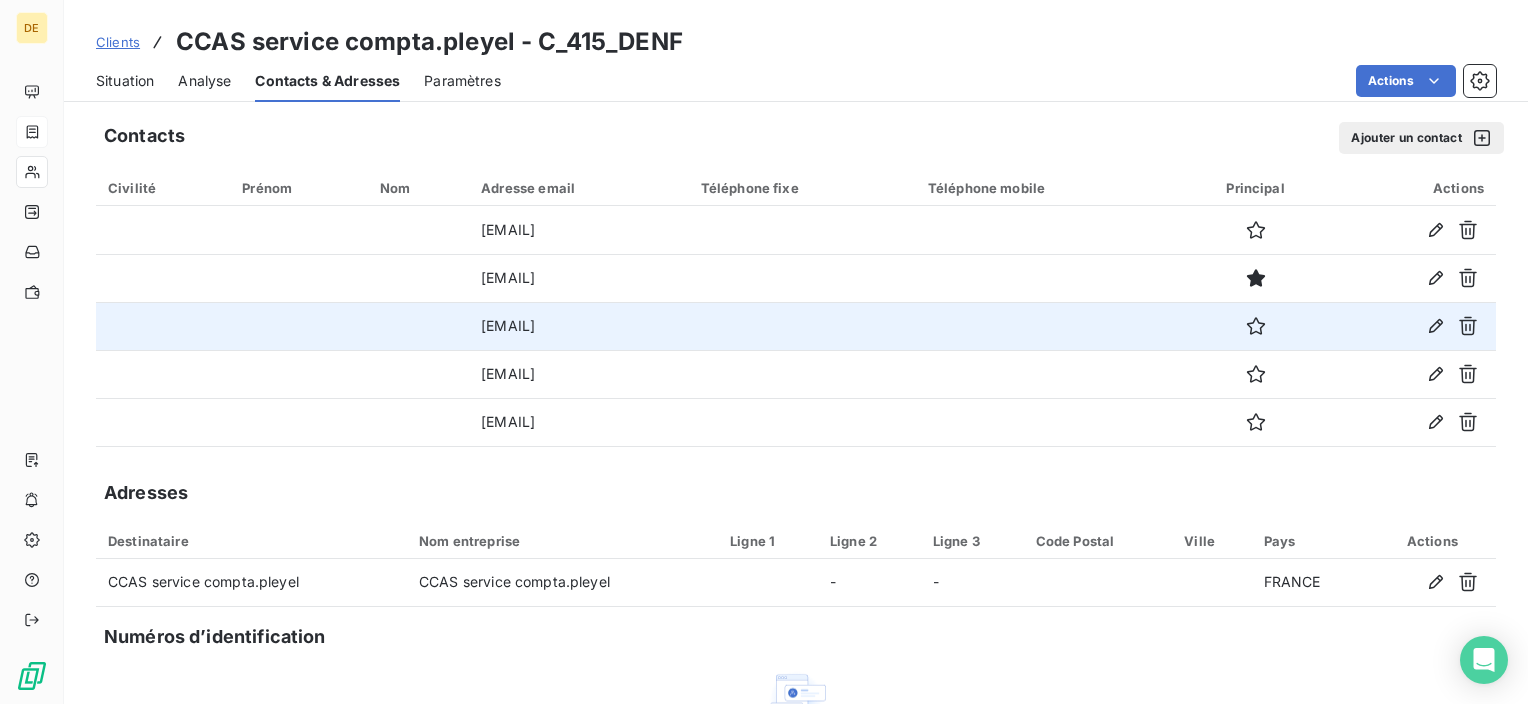 drag, startPoint x: 415, startPoint y: 324, endPoint x: 620, endPoint y: 340, distance: 205.62344 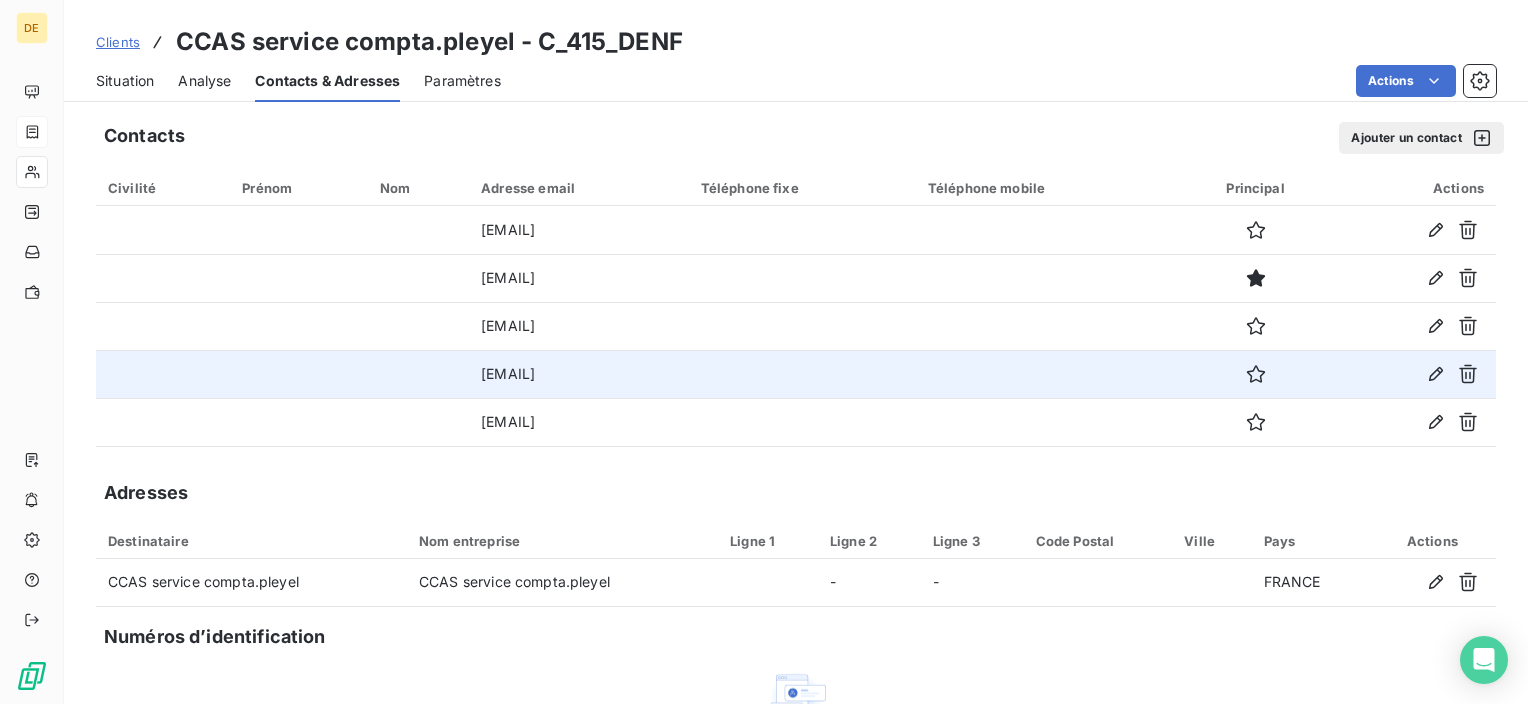 drag, startPoint x: 620, startPoint y: 340, endPoint x: 480, endPoint y: 392, distance: 149.34523 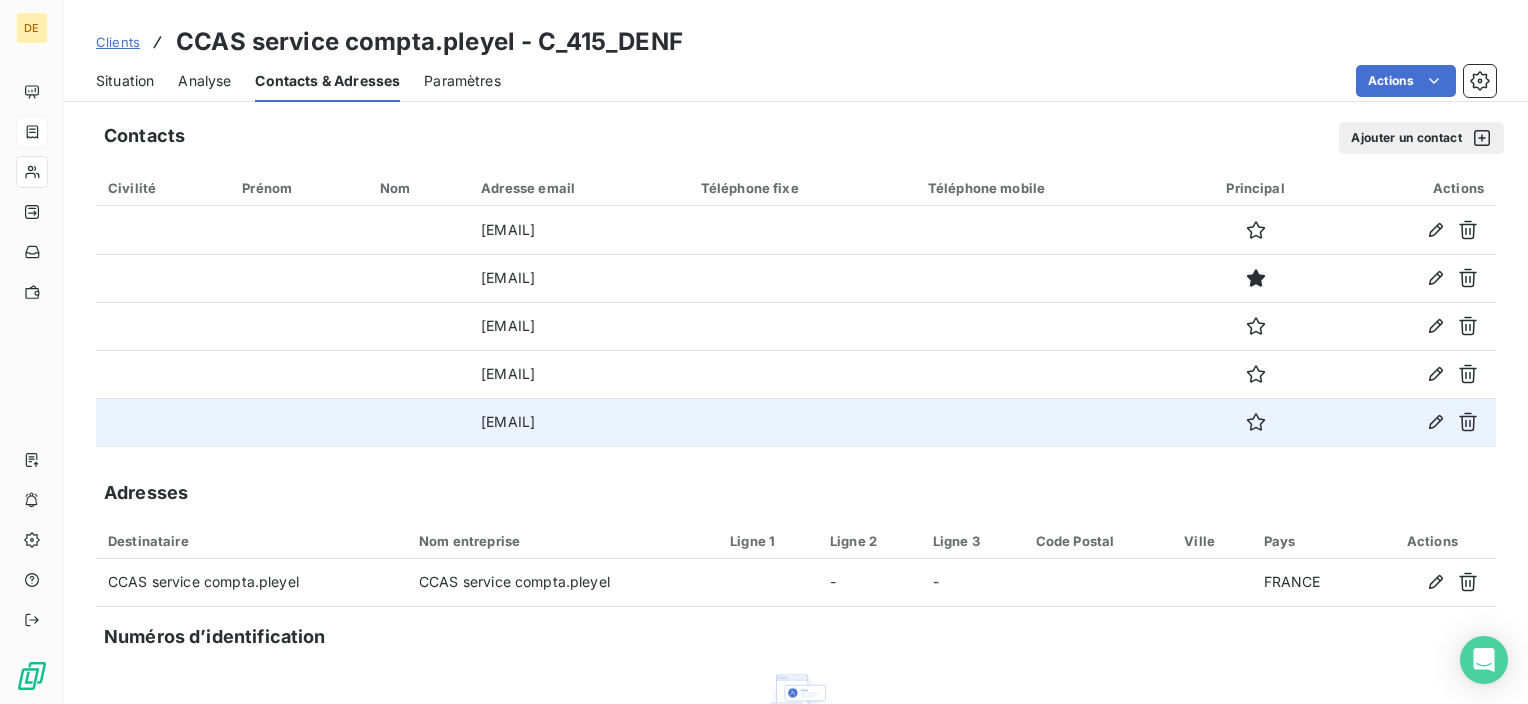 click on "[EMAIL]" at bounding box center [578, 422] 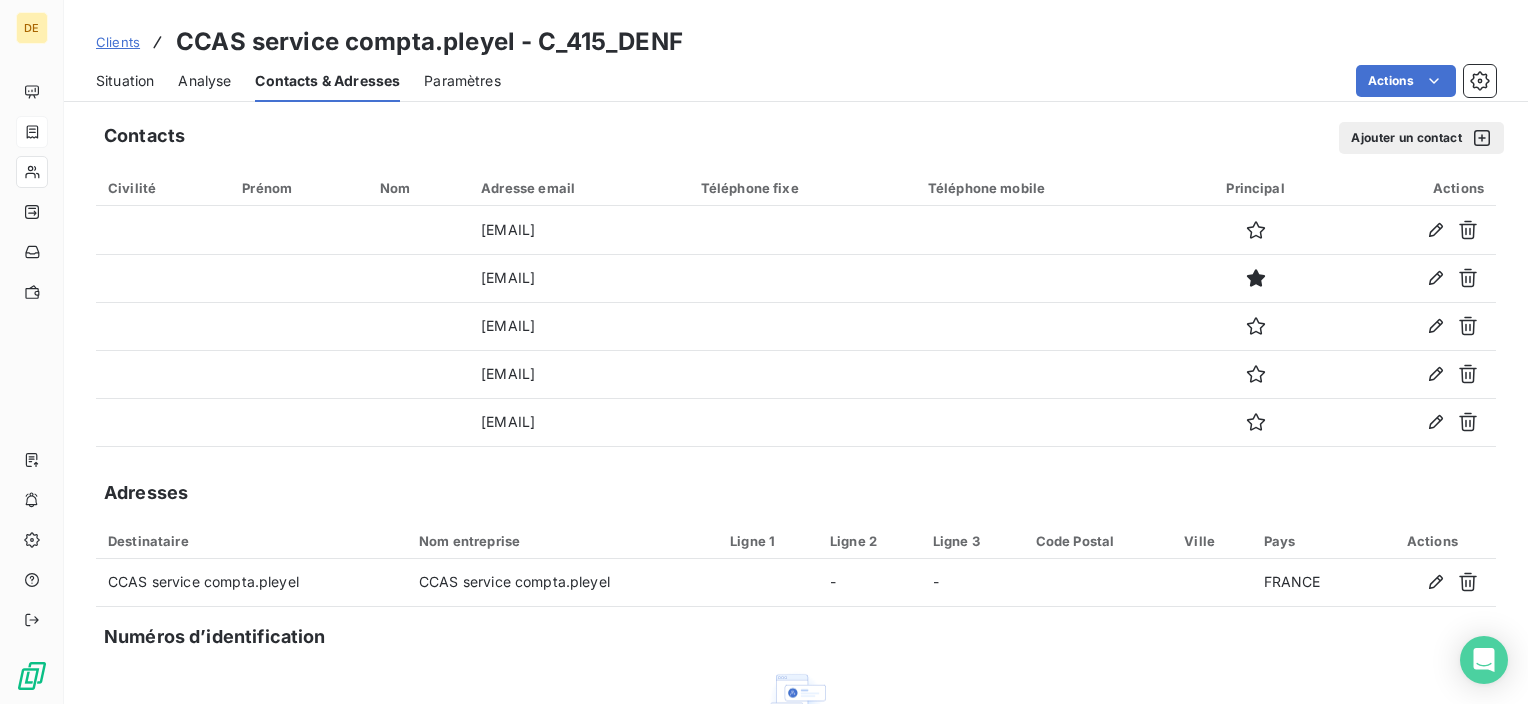 copy on "[EMAIL]" 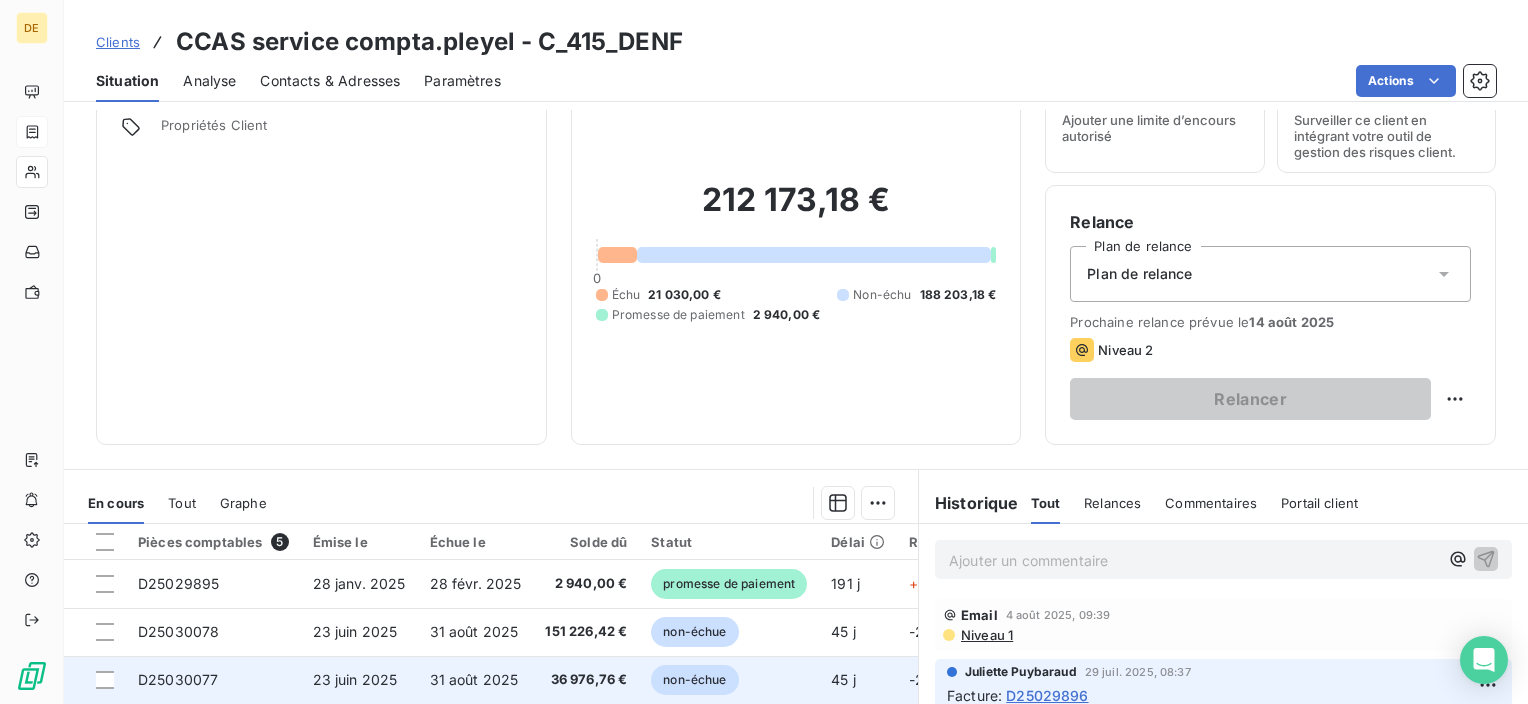 scroll, scrollTop: 300, scrollLeft: 0, axis: vertical 